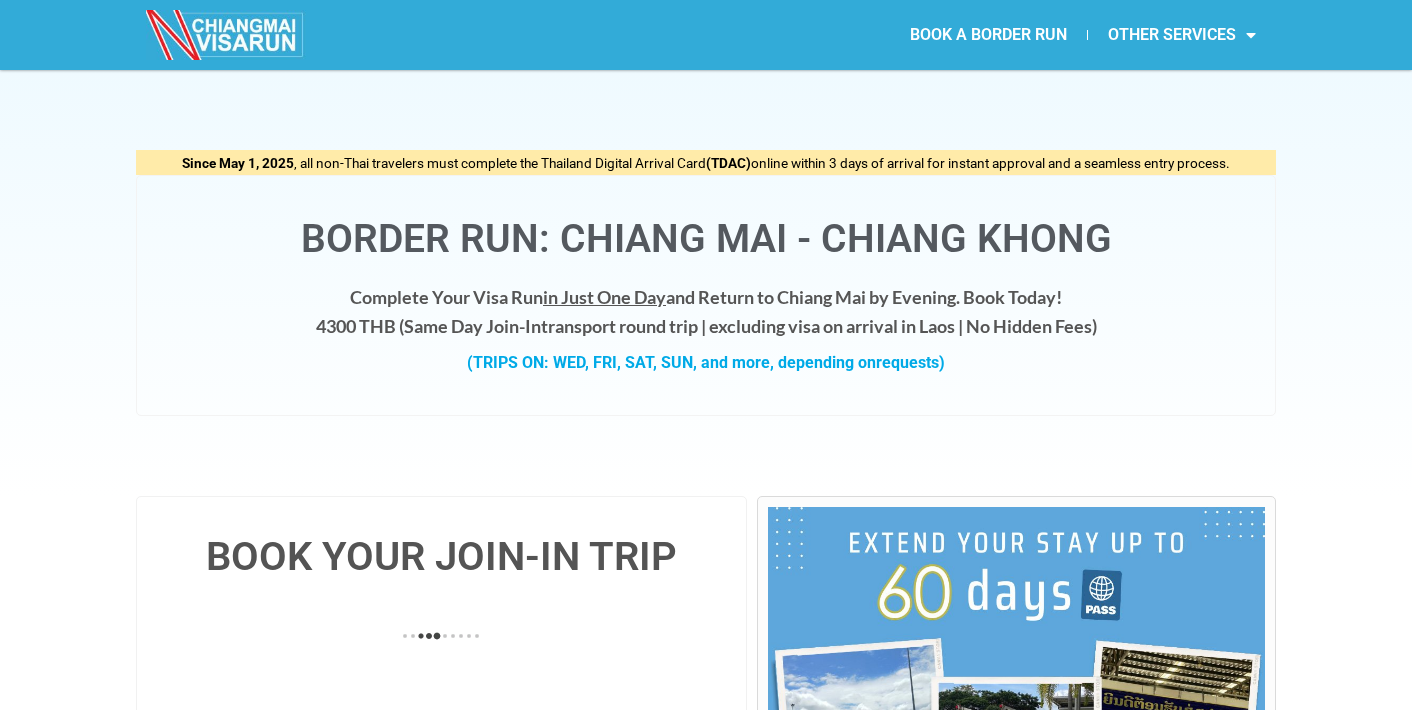 scroll, scrollTop: 0, scrollLeft: 0, axis: both 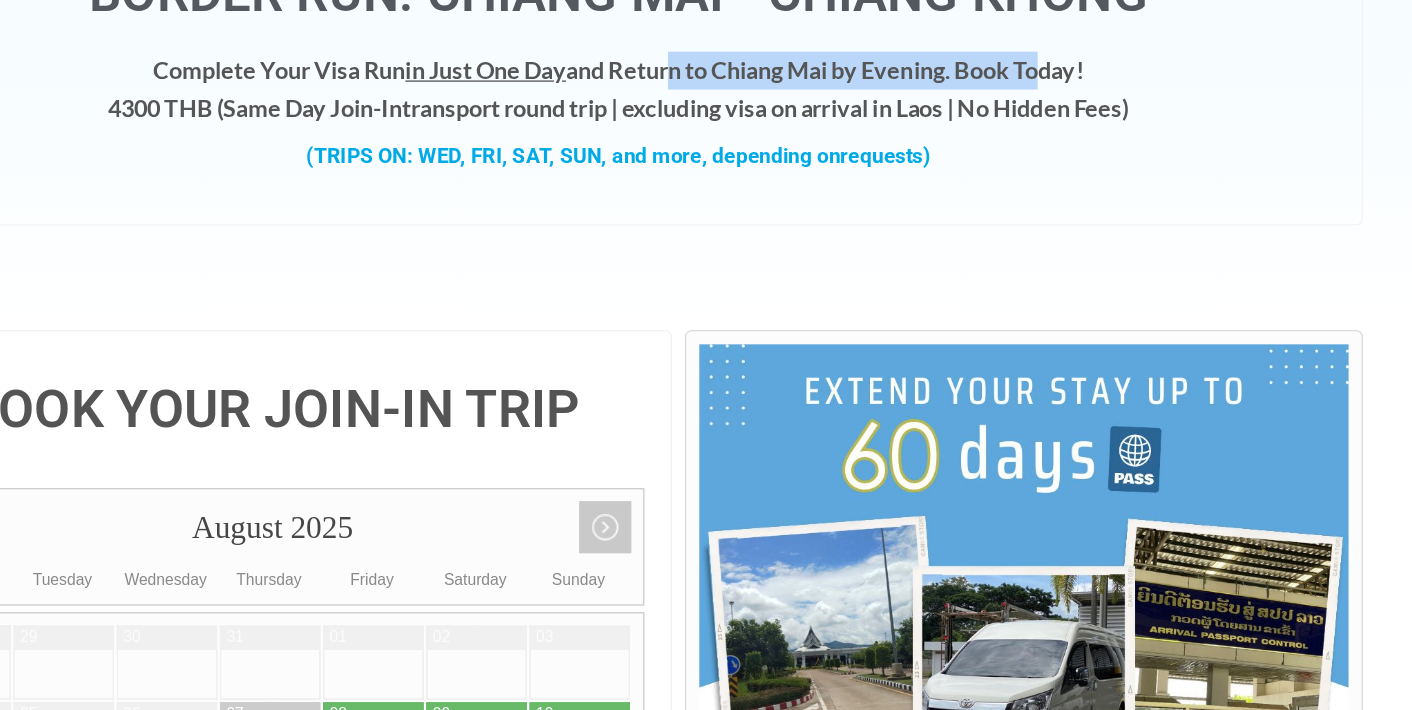 drag, startPoint x: 502, startPoint y: 58, endPoint x: 794, endPoint y: 51, distance: 292.0839 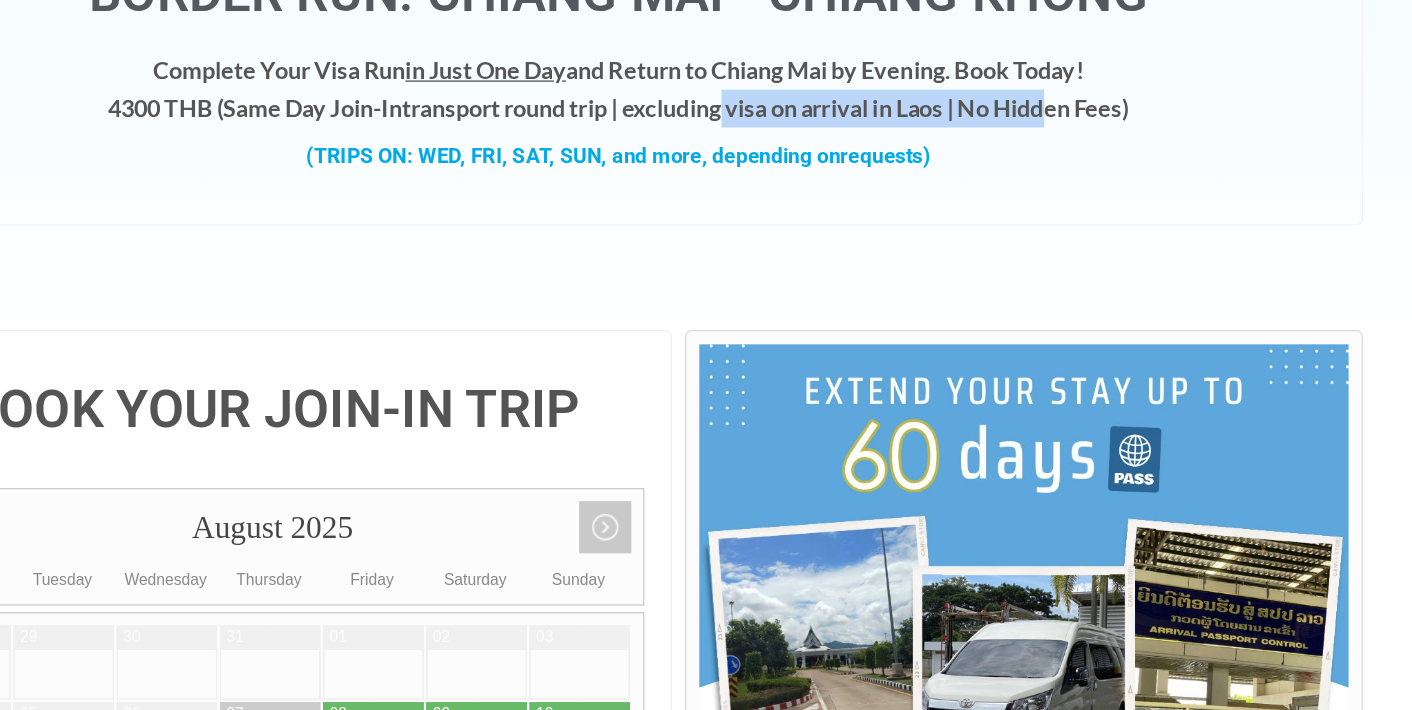 drag, startPoint x: 545, startPoint y: 76, endPoint x: 801, endPoint y: 78, distance: 256.0078 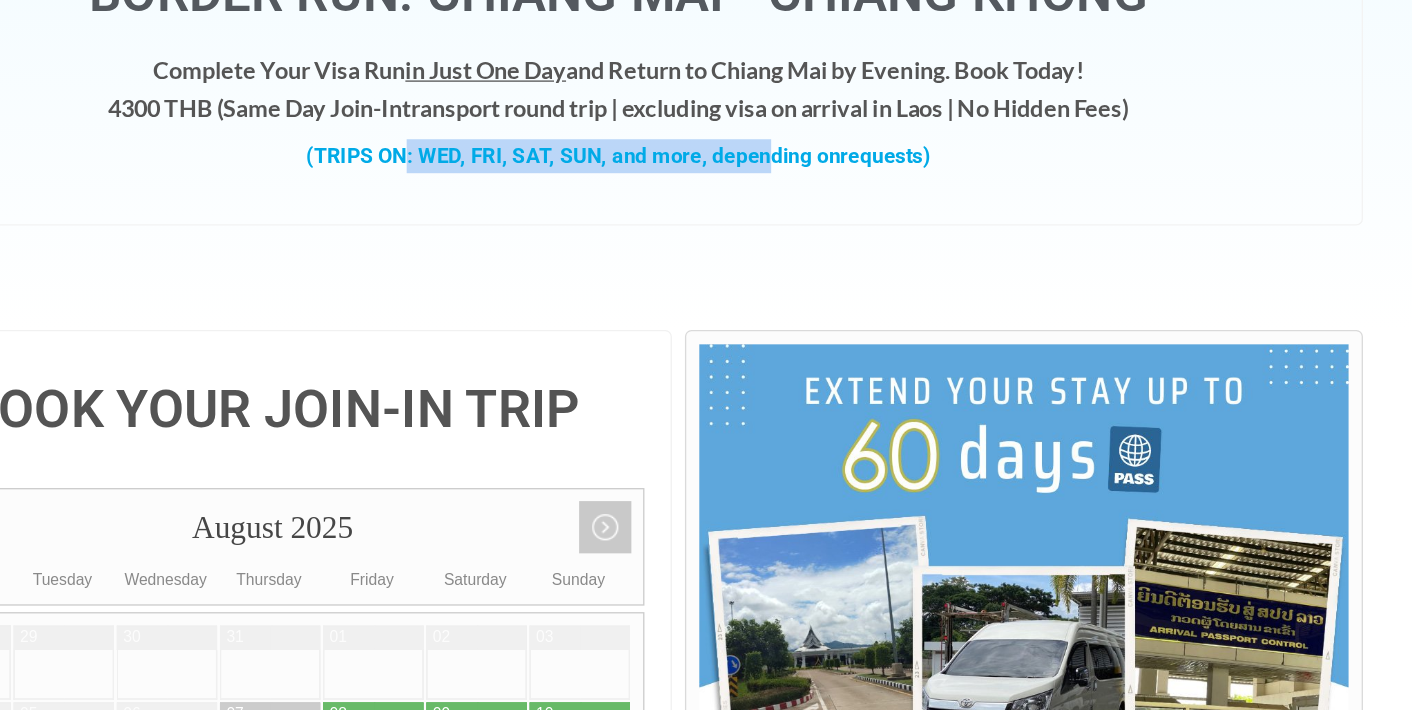 drag, startPoint x: 313, startPoint y: 124, endPoint x: 587, endPoint y: 124, distance: 274 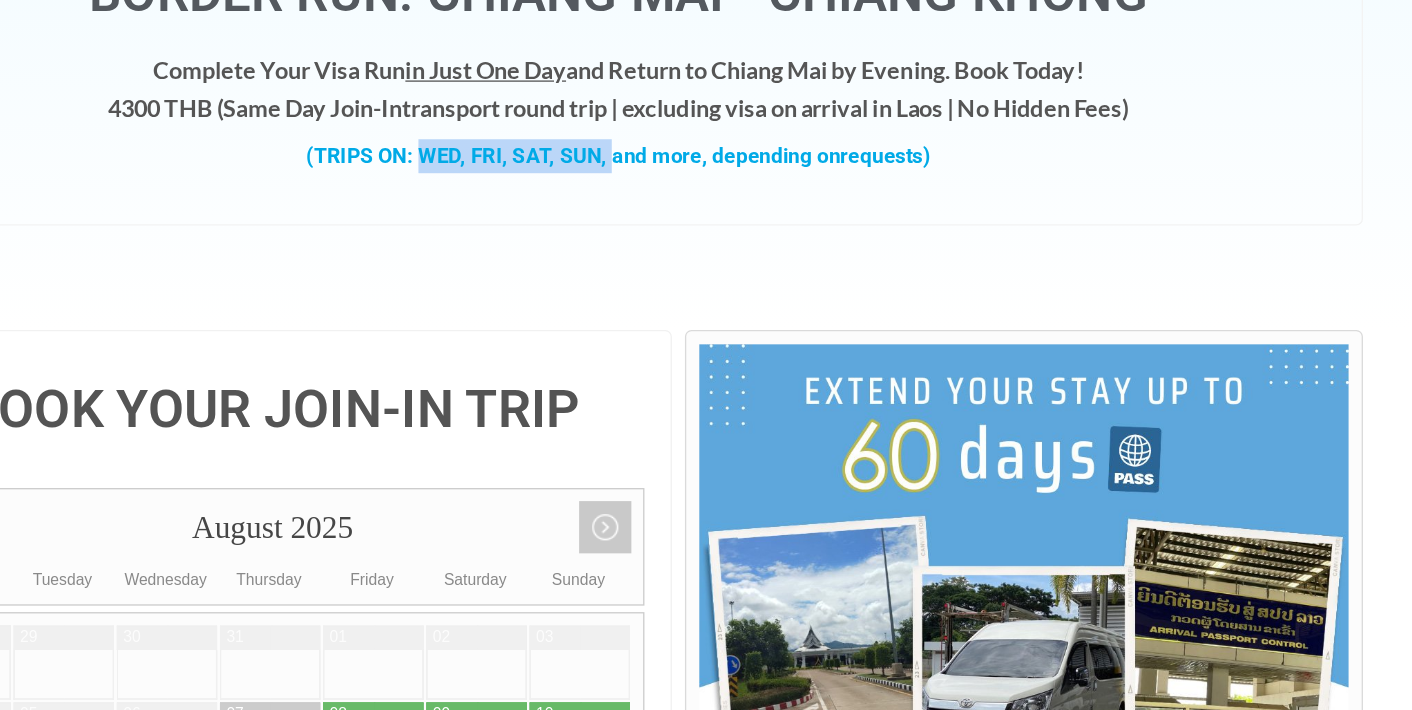 drag, startPoint x: 325, startPoint y: 112, endPoint x: 466, endPoint y: 119, distance: 141.17365 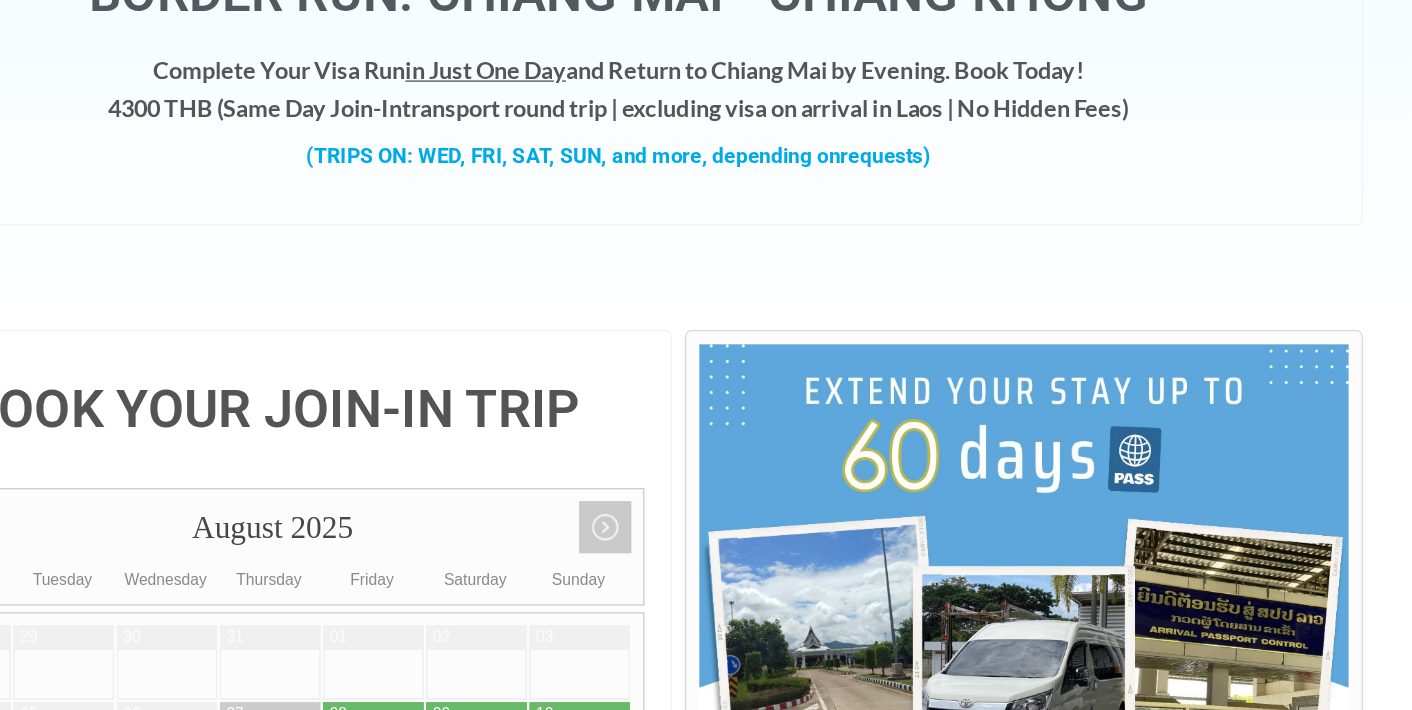 click on "Since [DATE] , all non-Thai travelers must complete the Thailand Digital Arrival Card (TDAC) online within 3 days of arrival for instant approval and a seamless entry process. Border Run: [CITY] - [CITY] Complete Your Visa Run in Just One Day and Return to [CITY] by Evening. Book Today! [CURRENCY] ( Same Day Join-In transport round trip | excluding visa on arrival in Laos | No Hidden Fees) (TRIPS ON: WED, FRI, SAT, SUN, and more, depending on requests)" at bounding box center (706, 139) 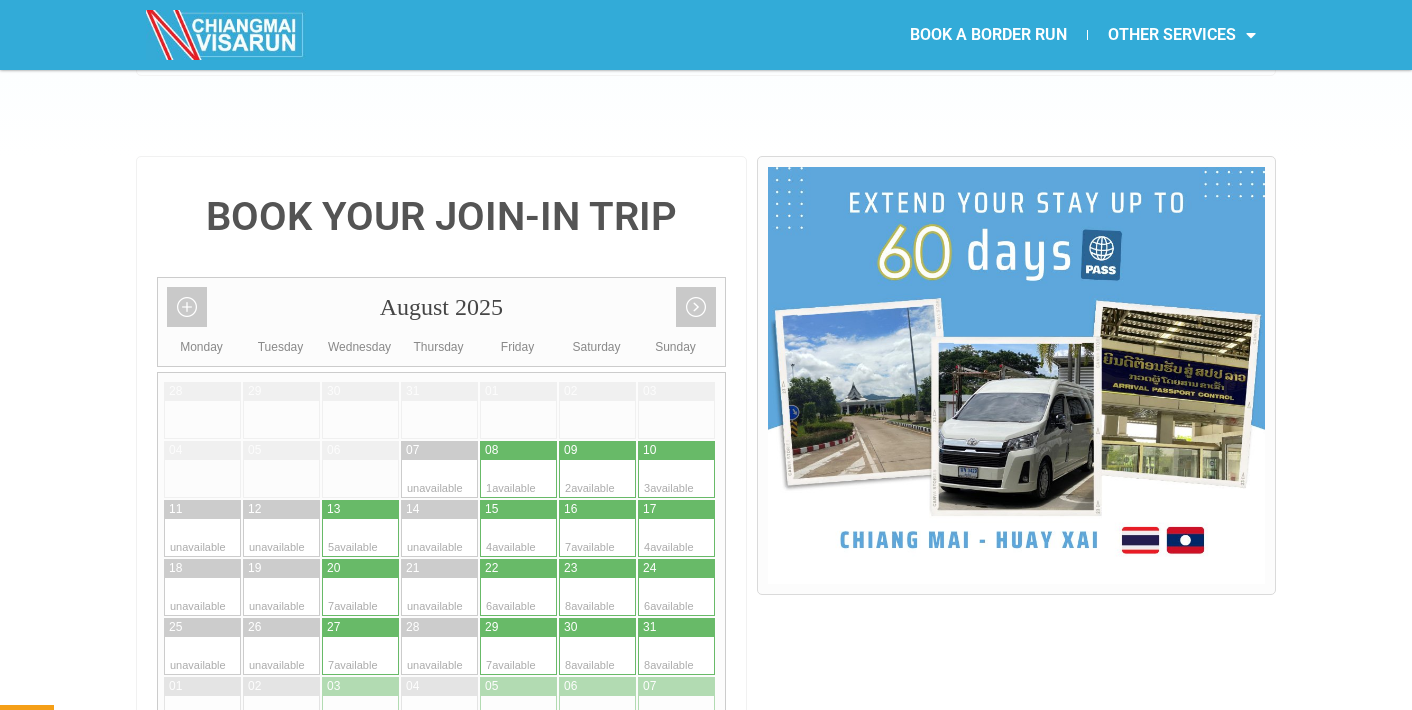 scroll, scrollTop: 344, scrollLeft: 0, axis: vertical 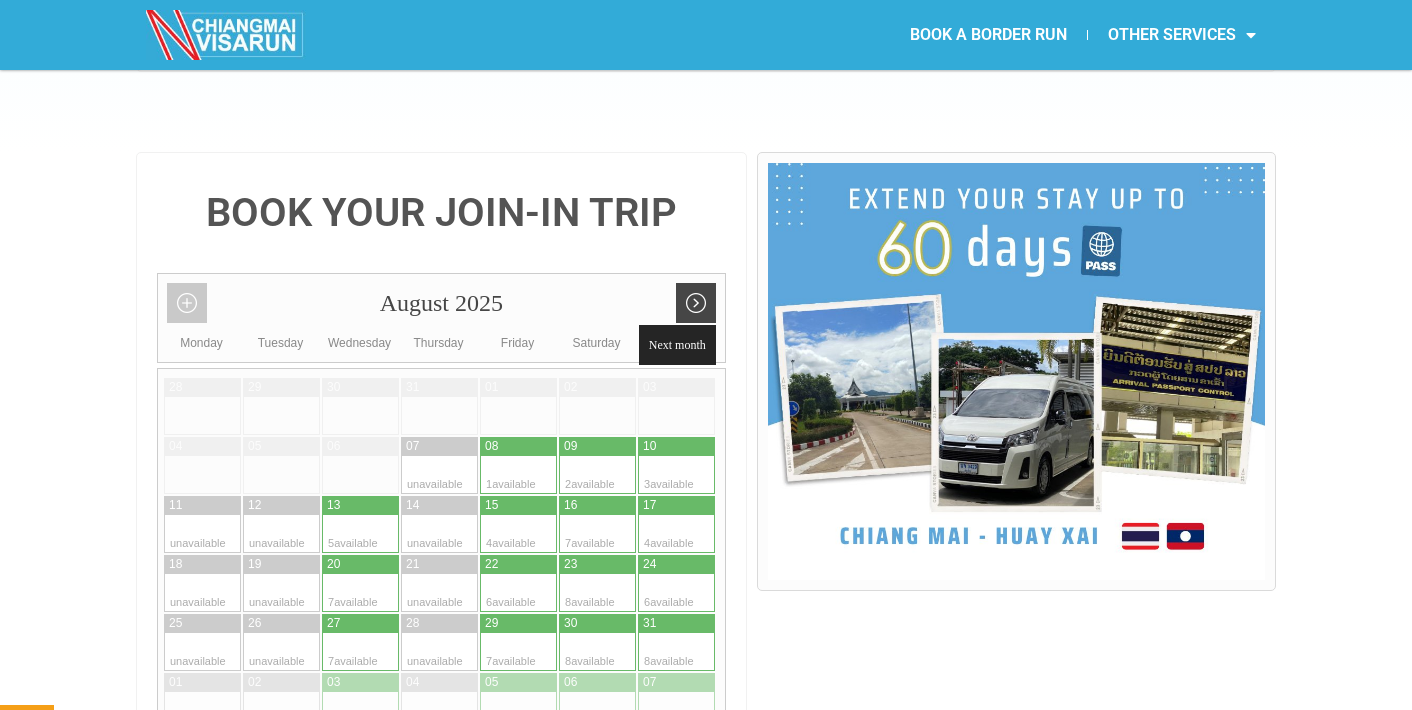 click on "Next month" at bounding box center (696, 303) 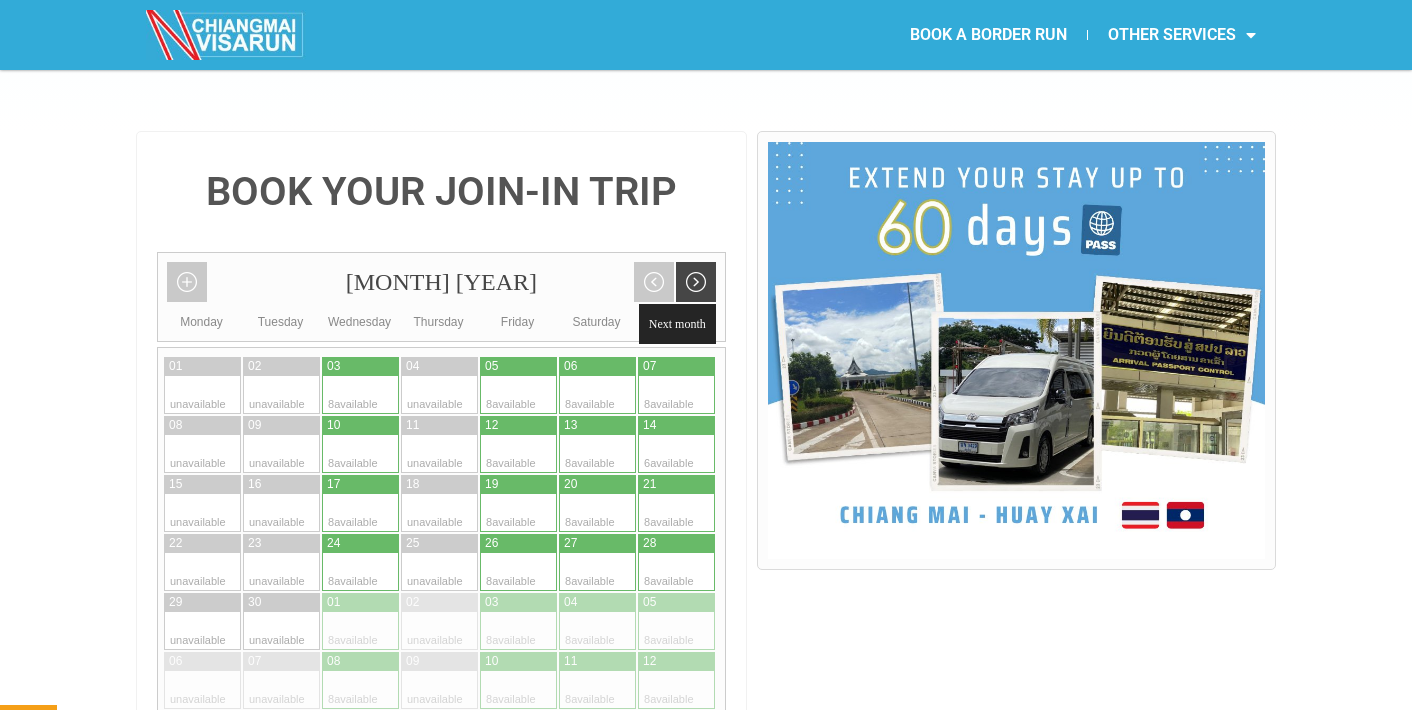 scroll, scrollTop: 366, scrollLeft: 0, axis: vertical 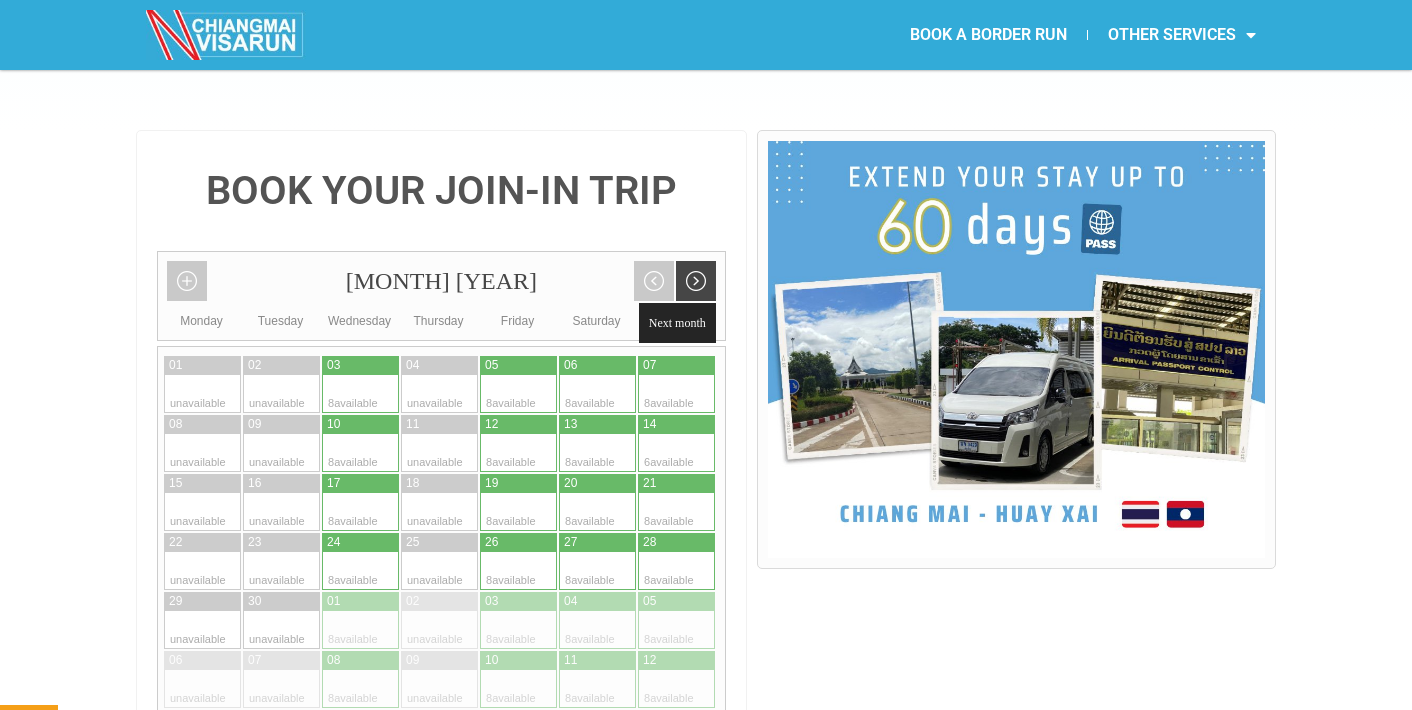 click on "Next month" at bounding box center (696, 281) 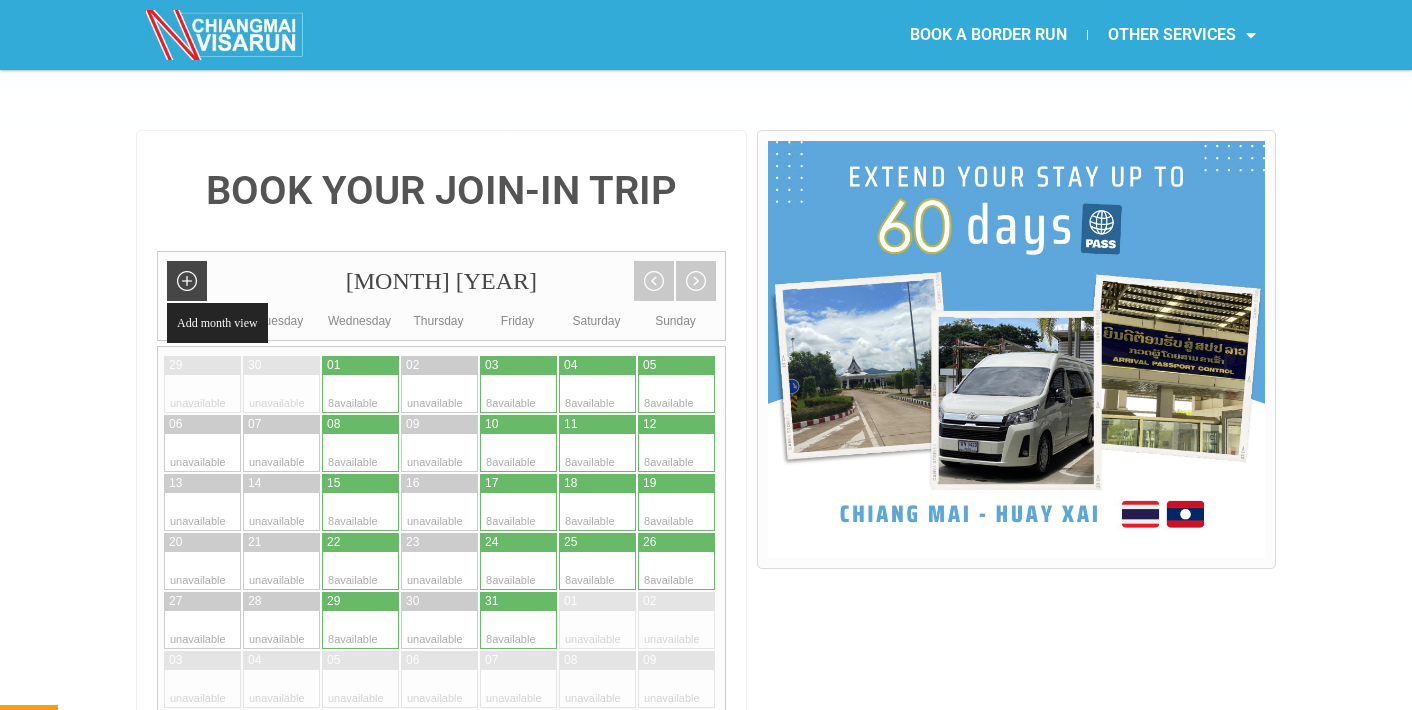 click on "Add month view" at bounding box center [187, 281] 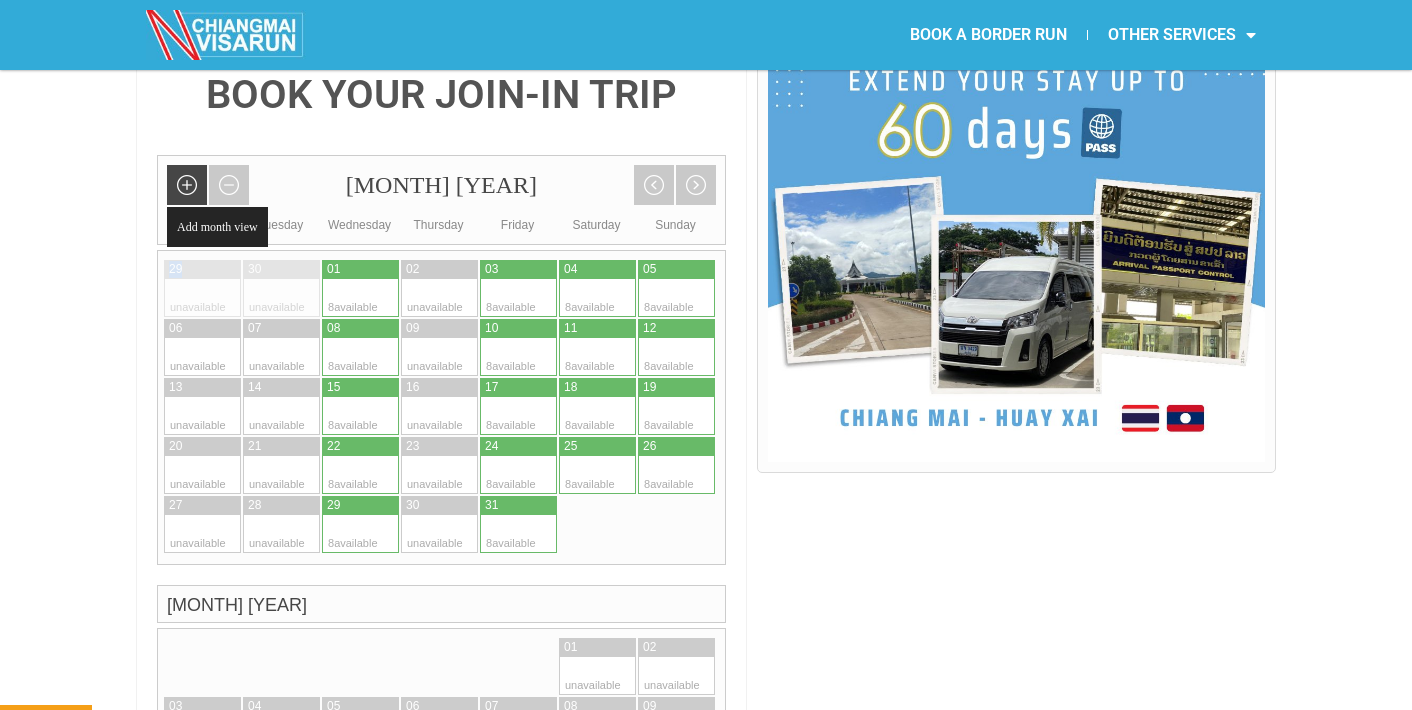 click on "29 unavailable 30 unavailable 01 8 available 02 unavailable 03 8 available 04 8" at bounding box center (441, 407) 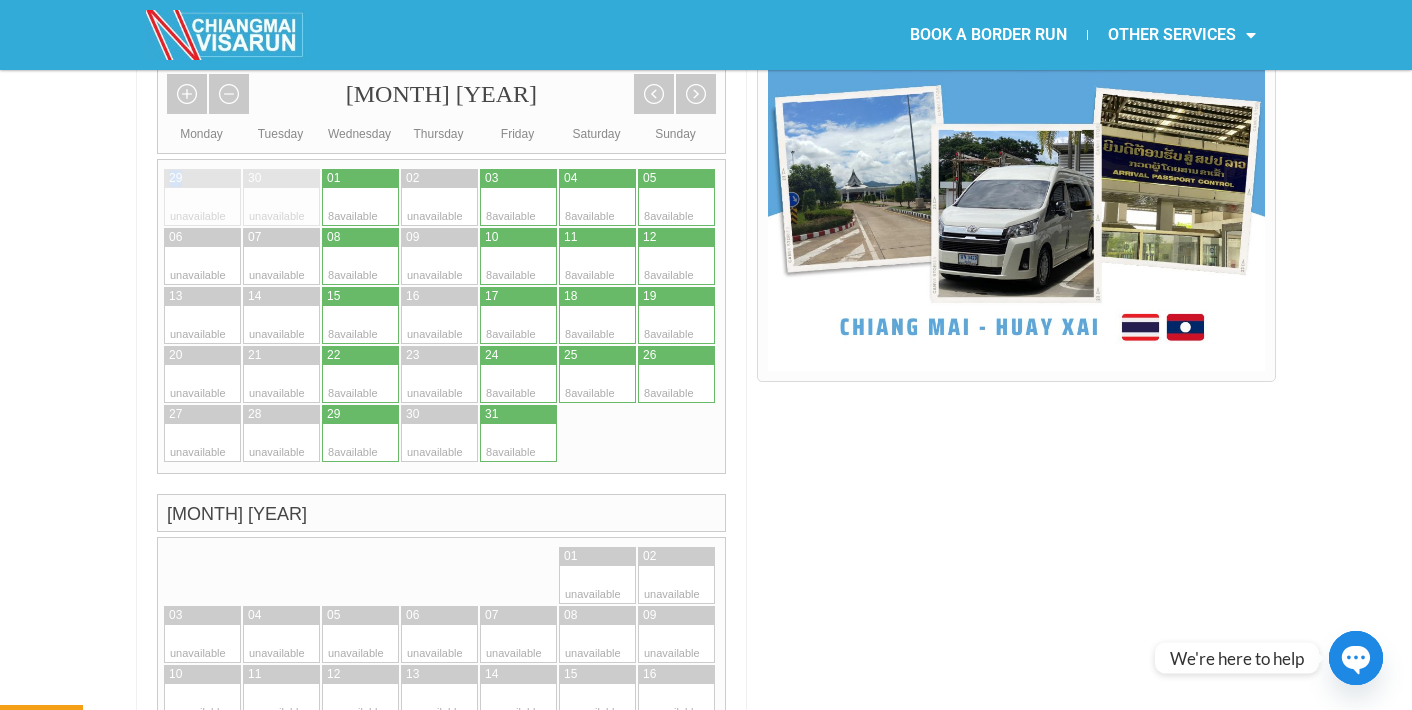 scroll, scrollTop: 547, scrollLeft: 0, axis: vertical 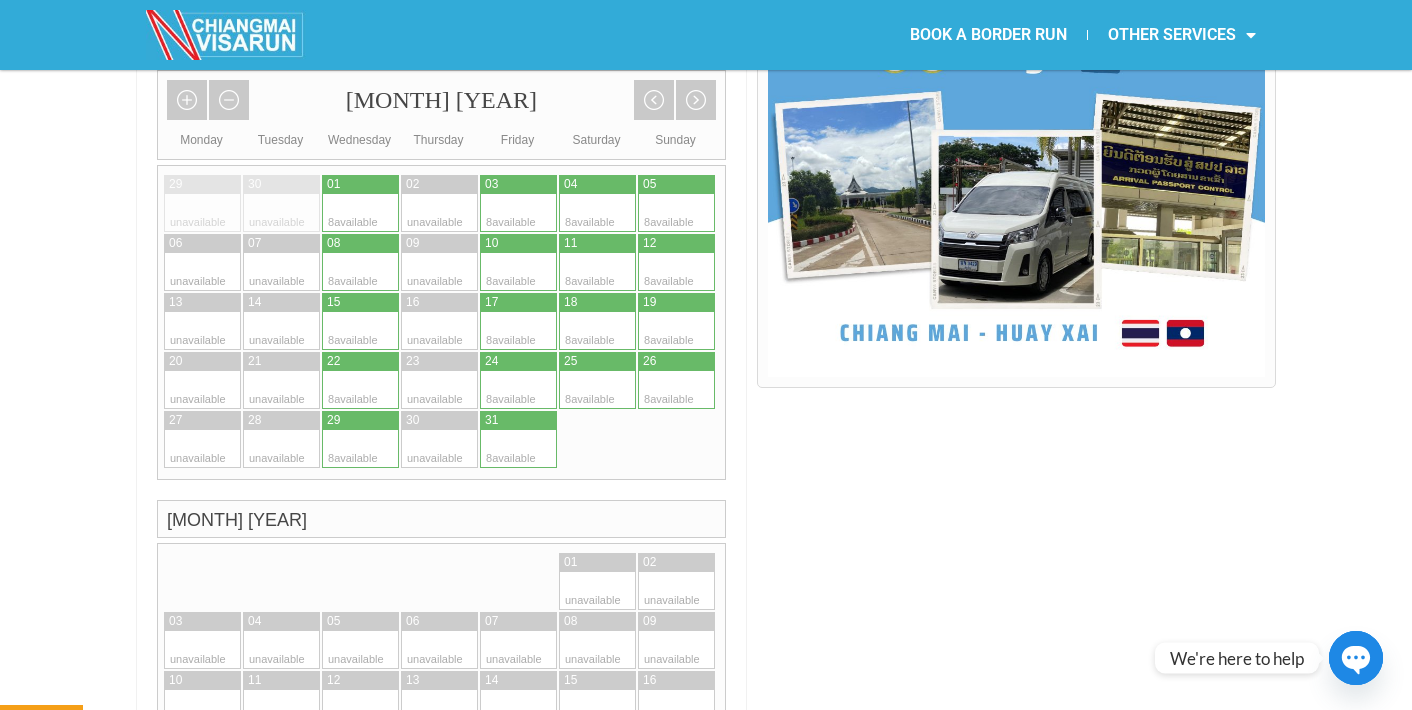 click at bounding box center (617, 213) 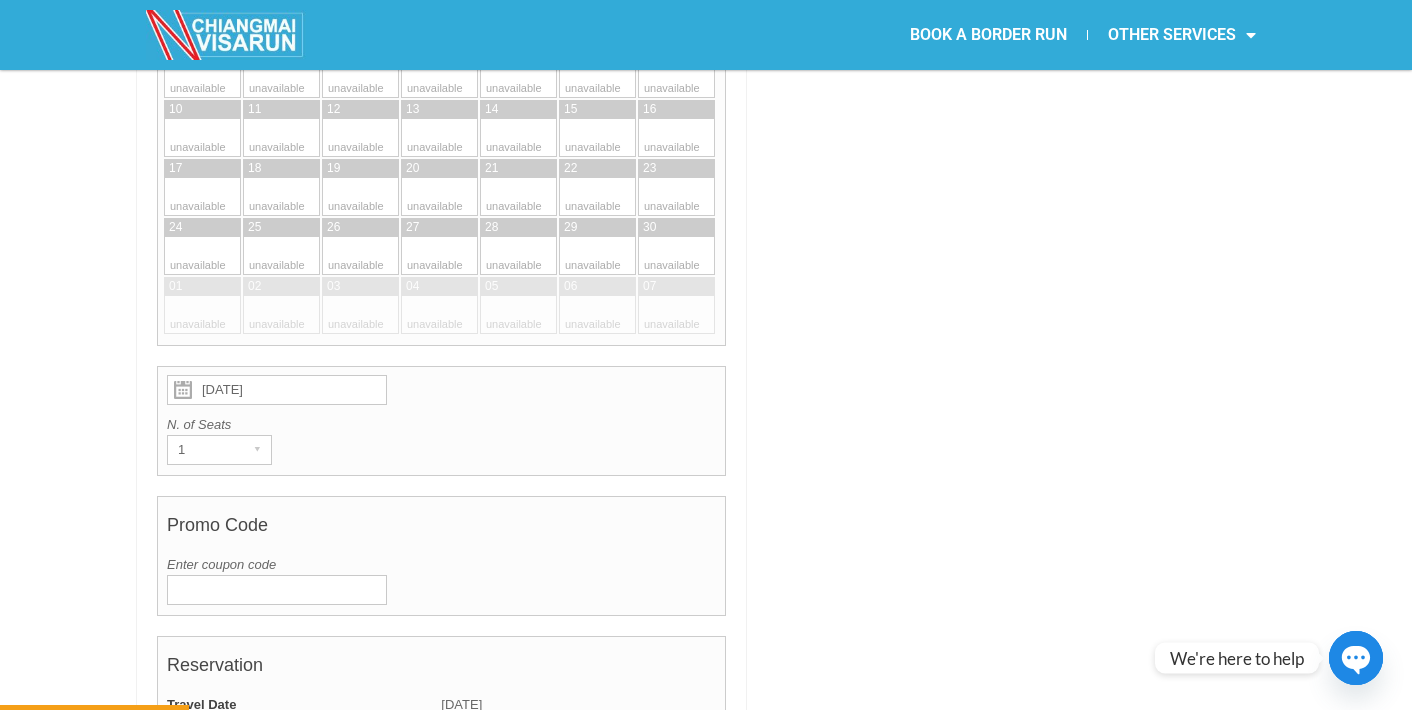 scroll, scrollTop: 1091, scrollLeft: 0, axis: vertical 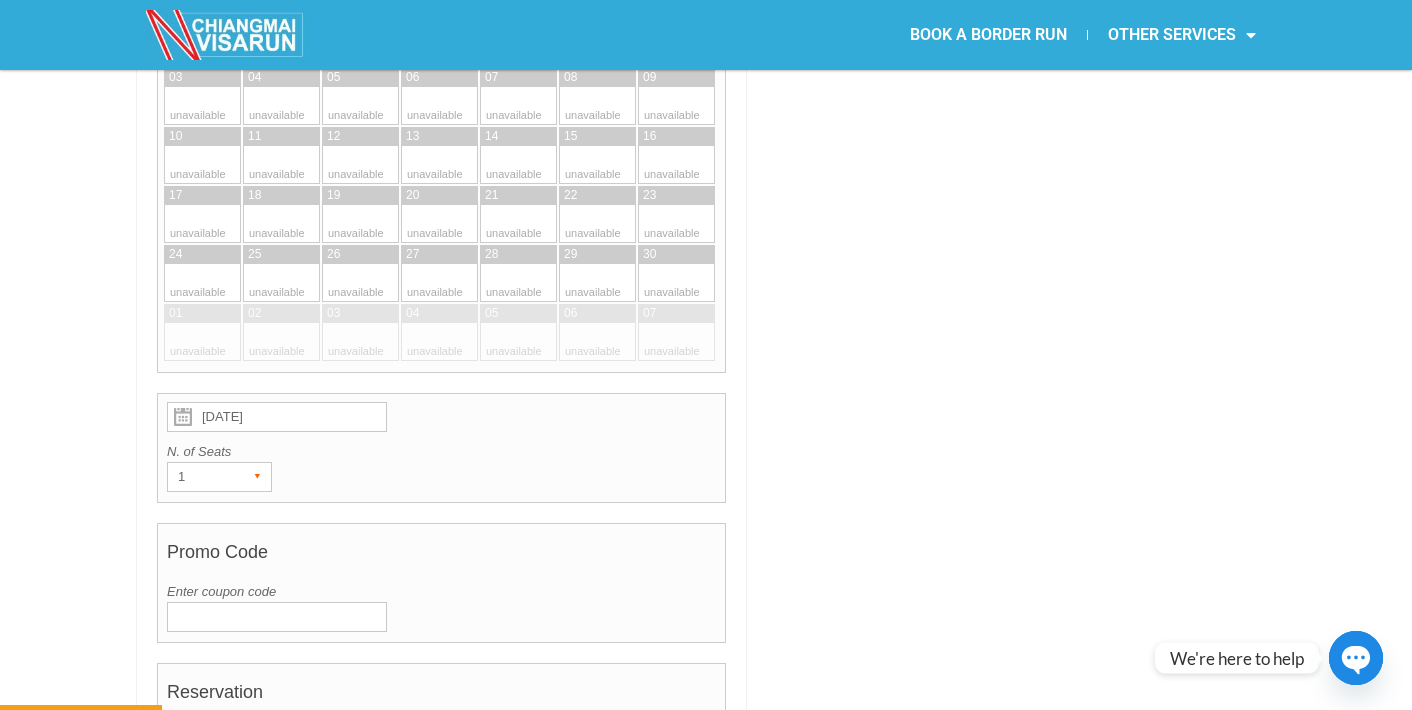 click on "1" at bounding box center [200, 477] 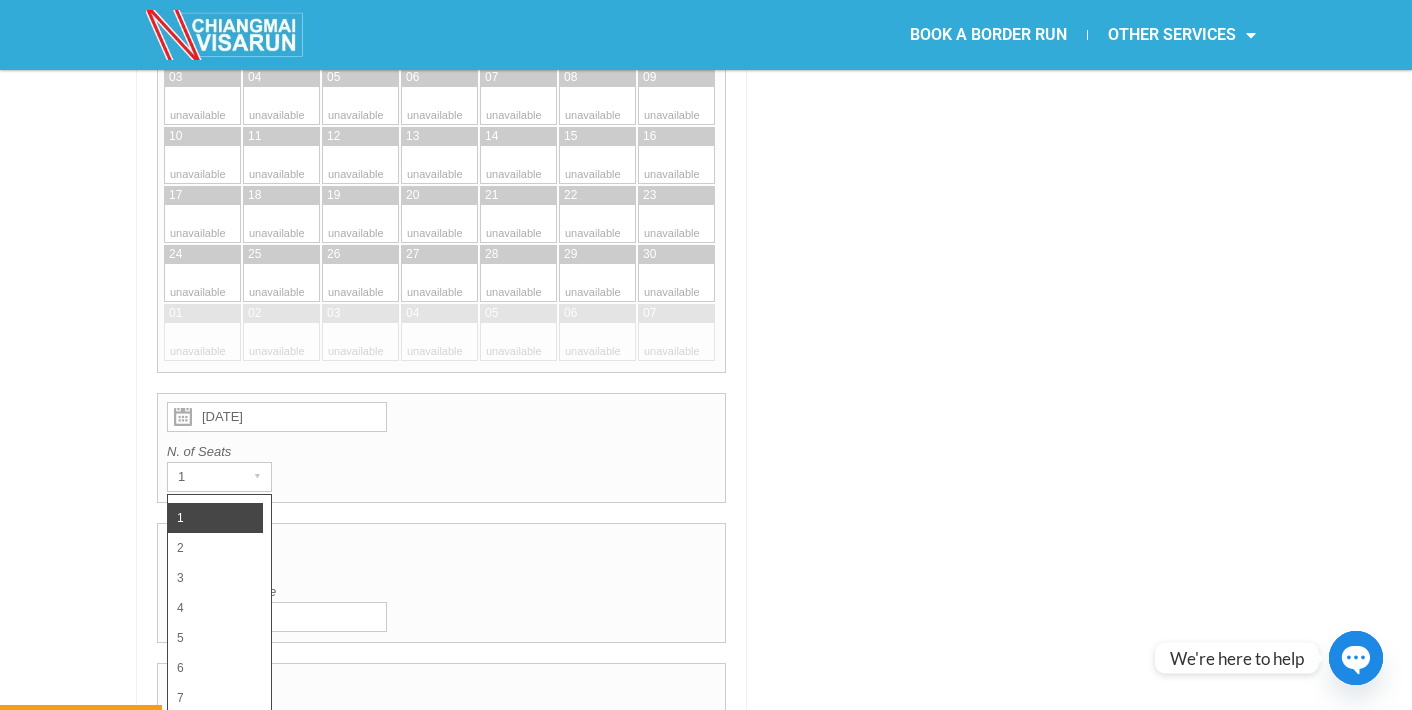 click on "1" at bounding box center (215, 518) 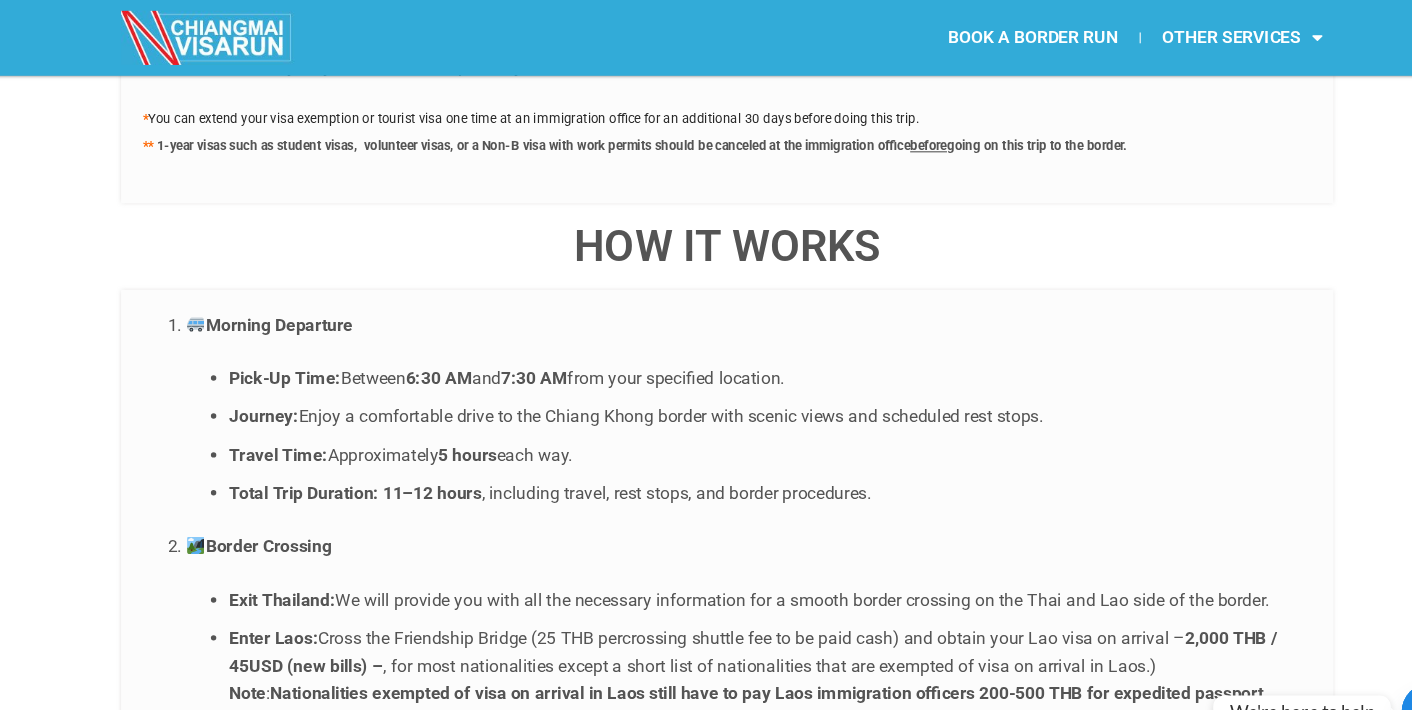 scroll, scrollTop: 3960, scrollLeft: 0, axis: vertical 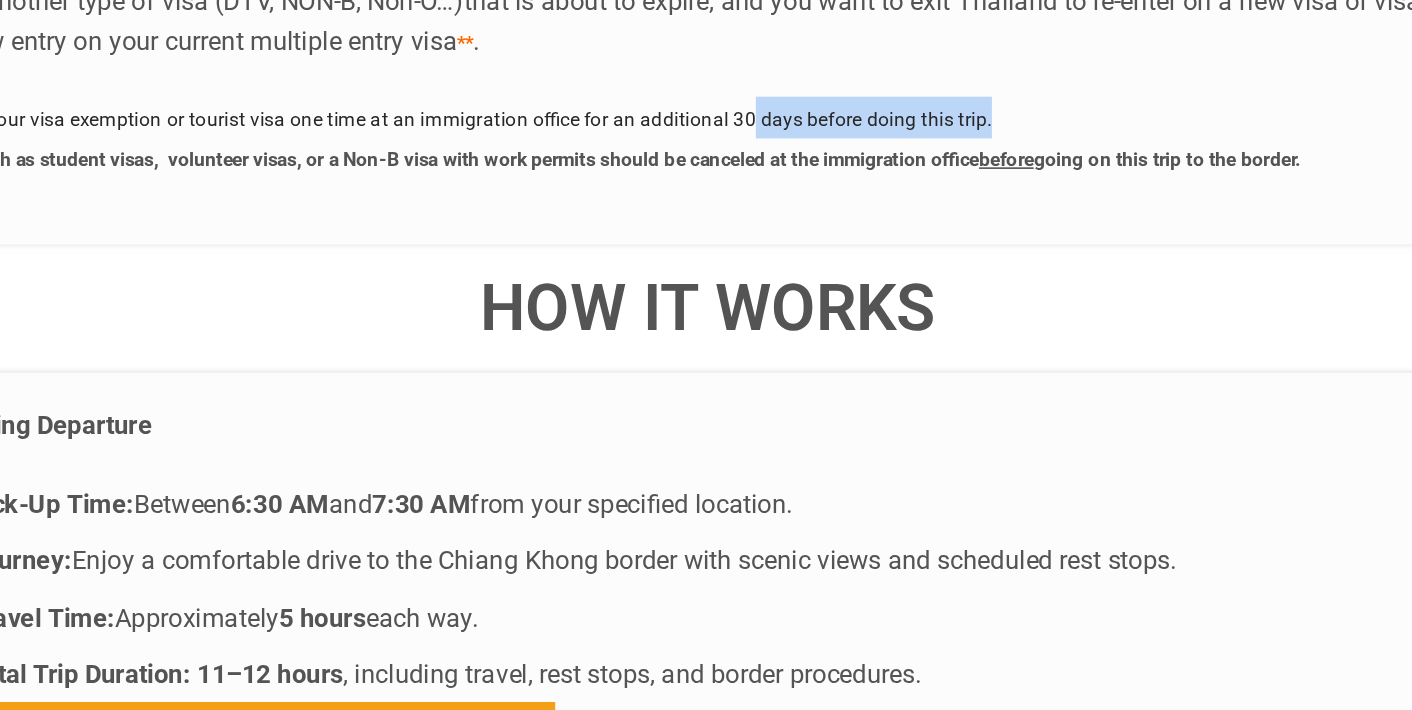 drag, startPoint x: 458, startPoint y: 70, endPoint x: 607, endPoint y: 62, distance: 149.21461 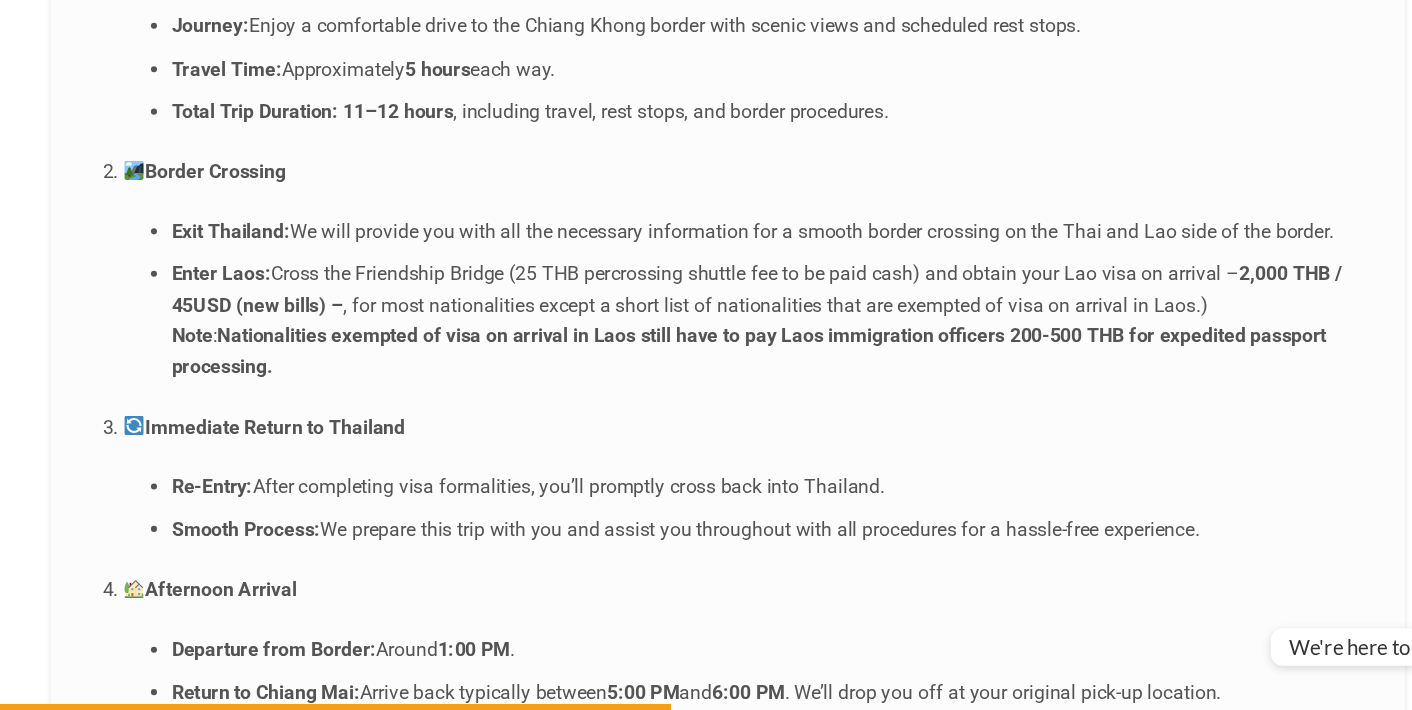 scroll, scrollTop: 4433, scrollLeft: 0, axis: vertical 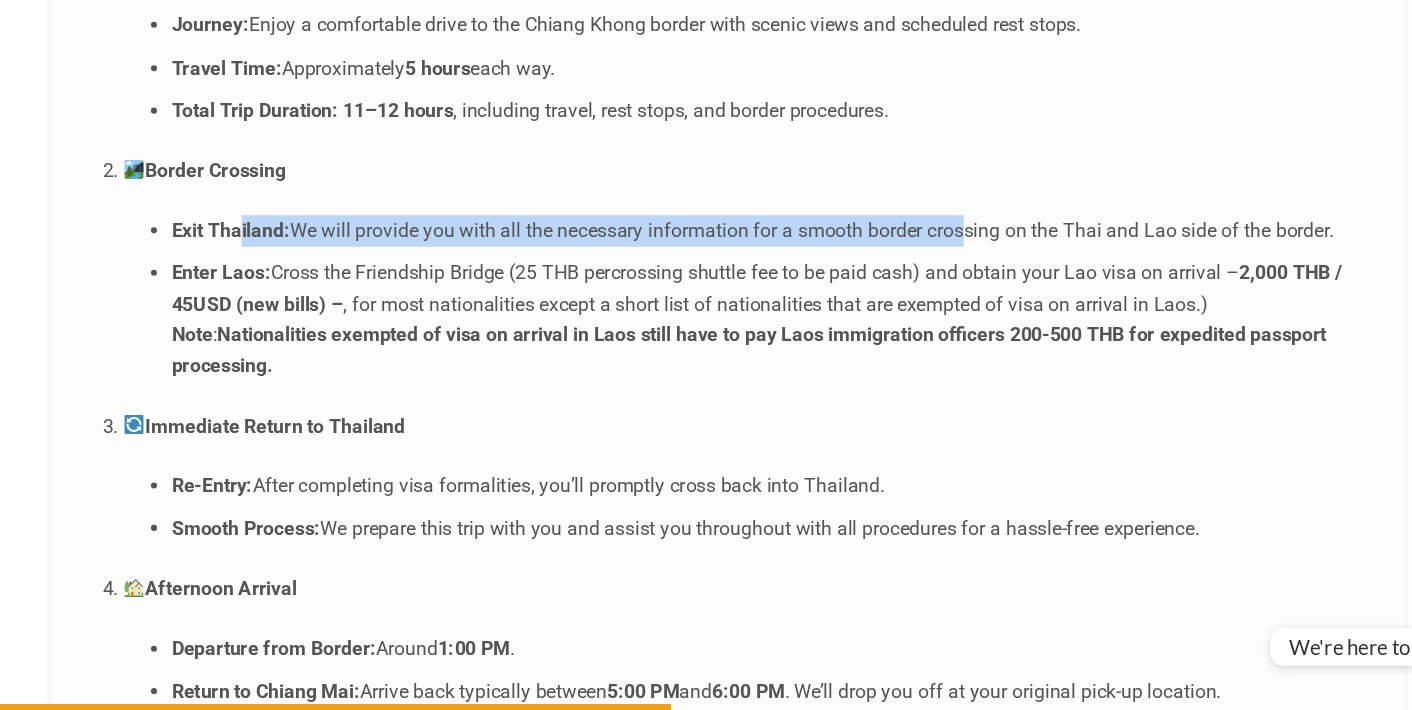 drag, startPoint x: 196, startPoint y: 177, endPoint x: 793, endPoint y: 176, distance: 597.00085 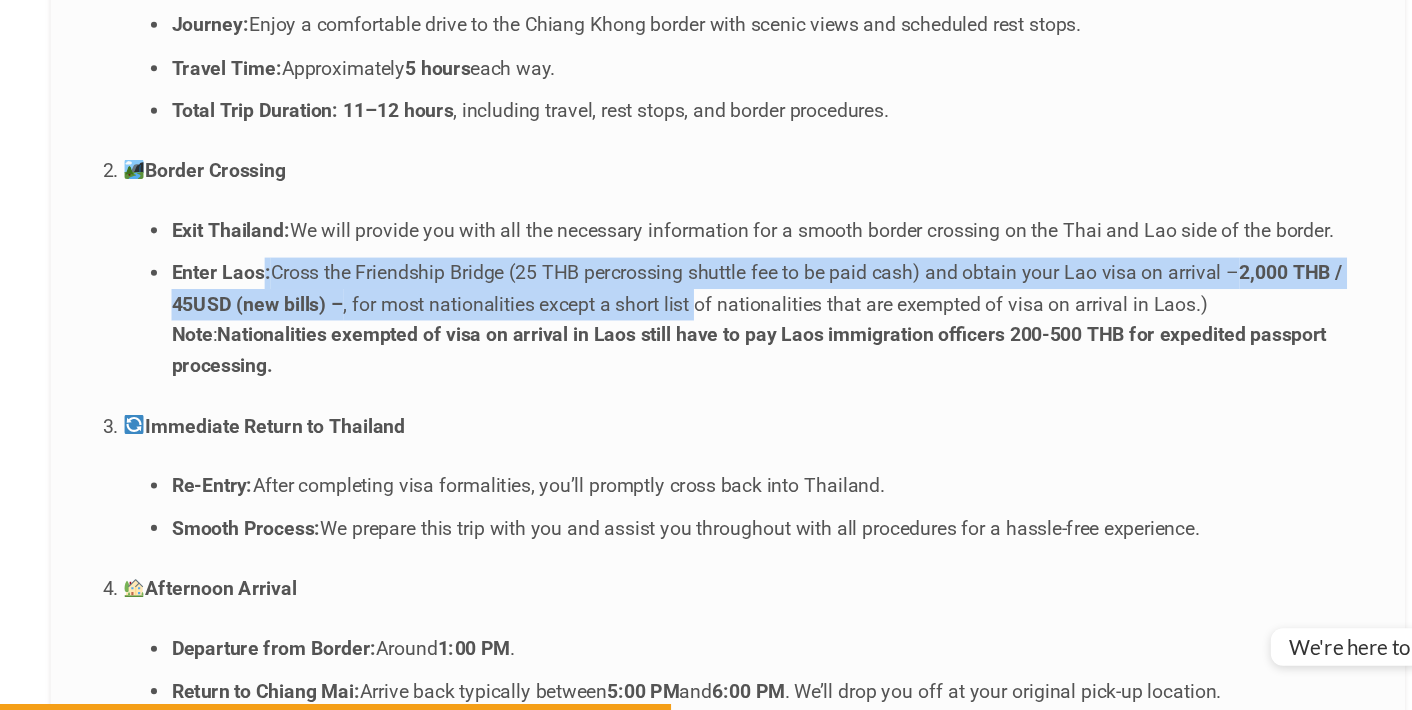 drag, startPoint x: 217, startPoint y: 215, endPoint x: 579, endPoint y: 243, distance: 363.08127 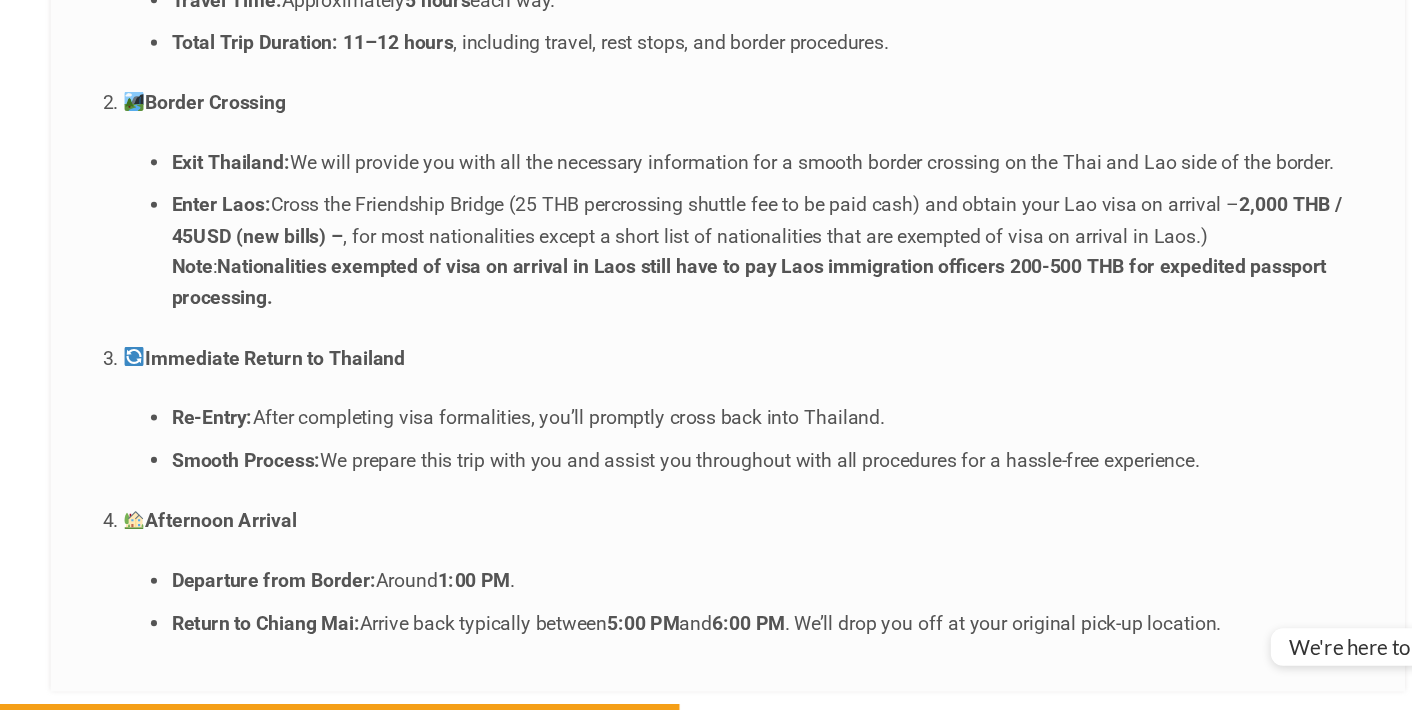 scroll, scrollTop: 4499, scrollLeft: 0, axis: vertical 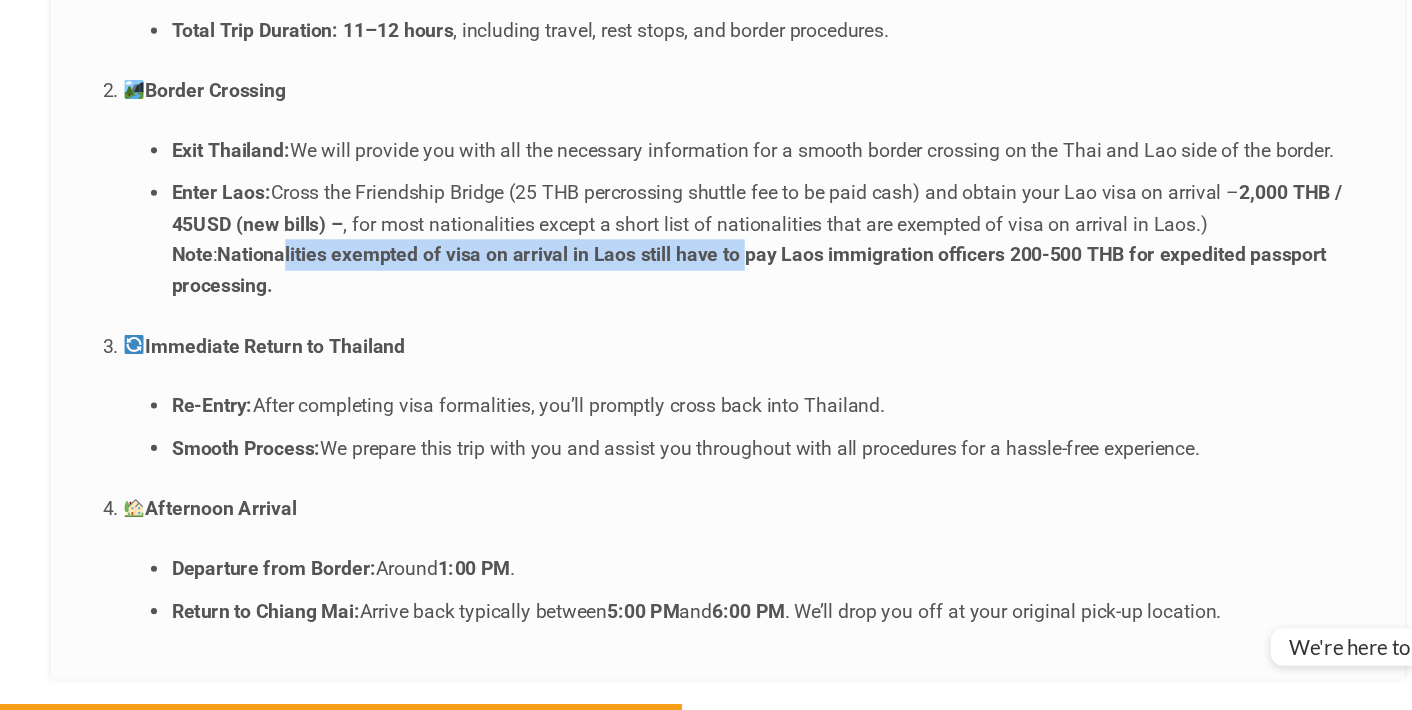 drag, startPoint x: 238, startPoint y: 195, endPoint x: 618, endPoint y: 203, distance: 380.0842 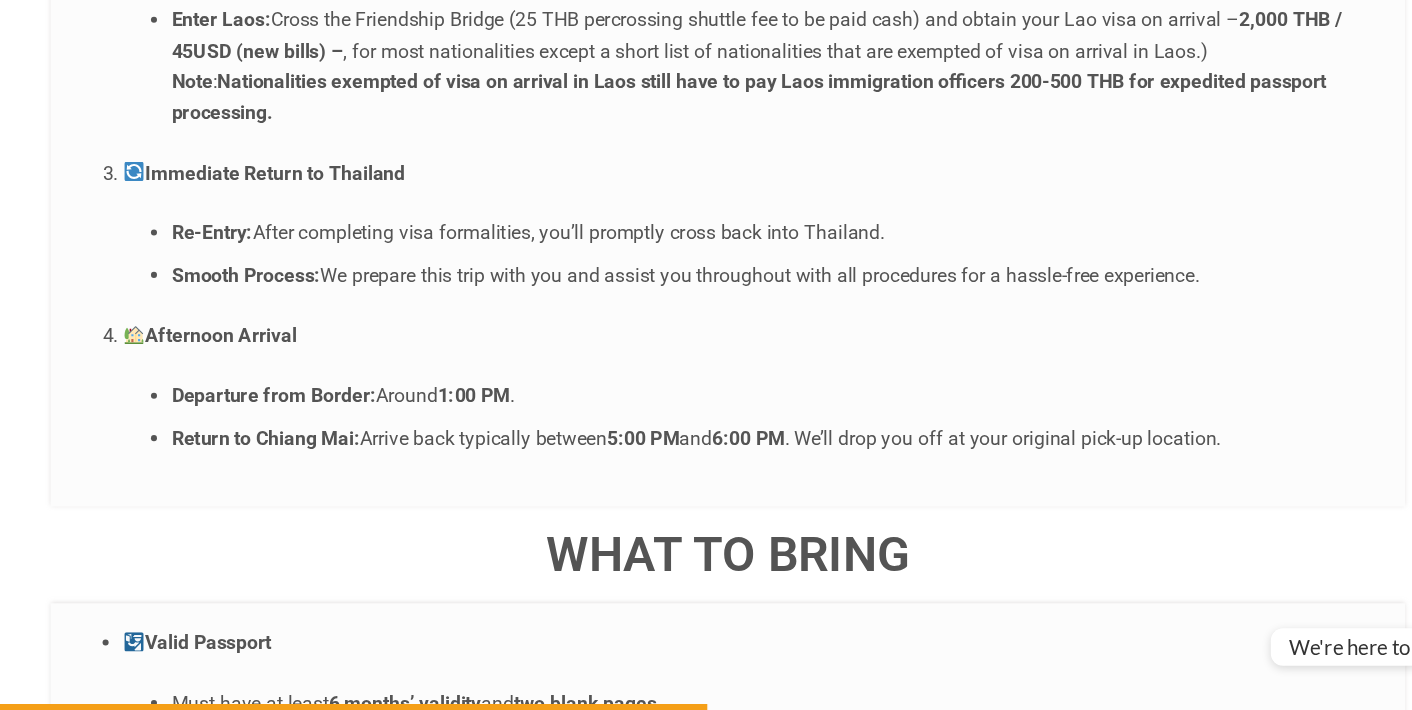 scroll, scrollTop: 4648, scrollLeft: 0, axis: vertical 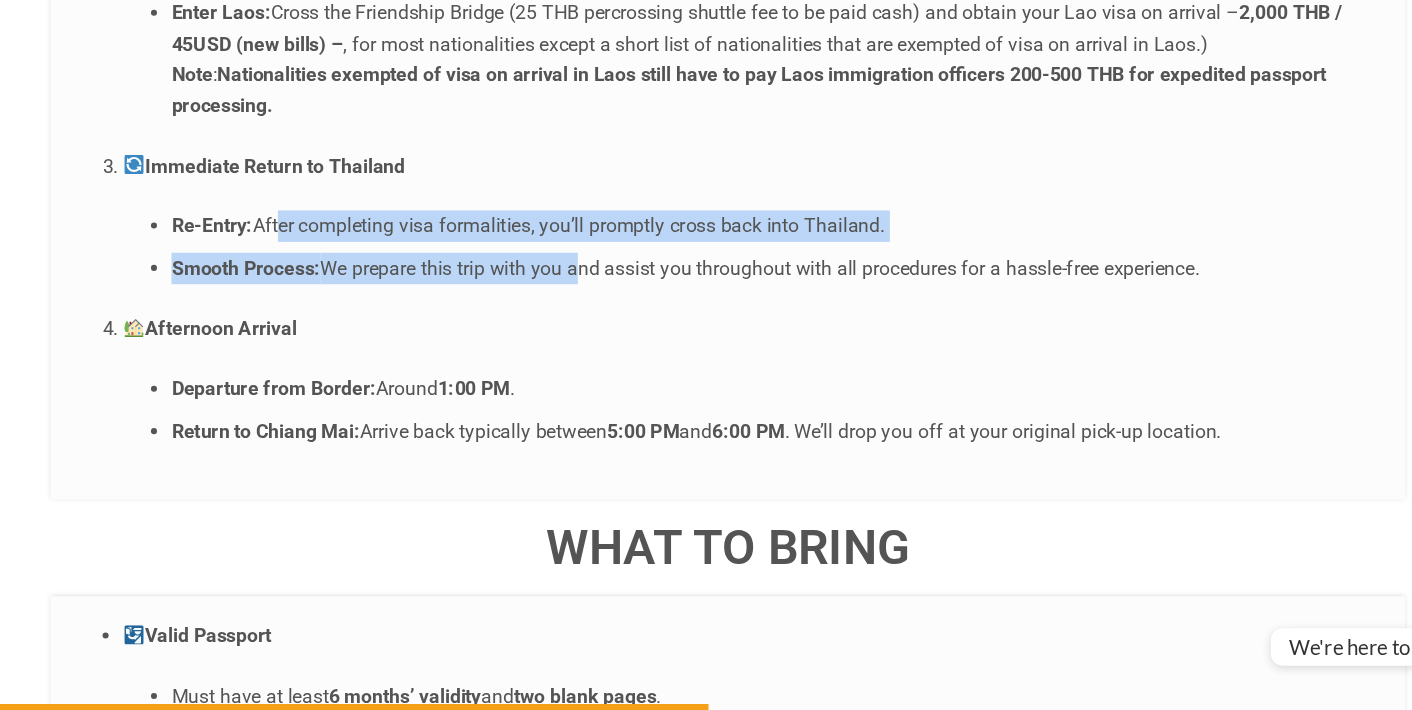 drag, startPoint x: 227, startPoint y: 167, endPoint x: 476, endPoint y: 200, distance: 251.17723 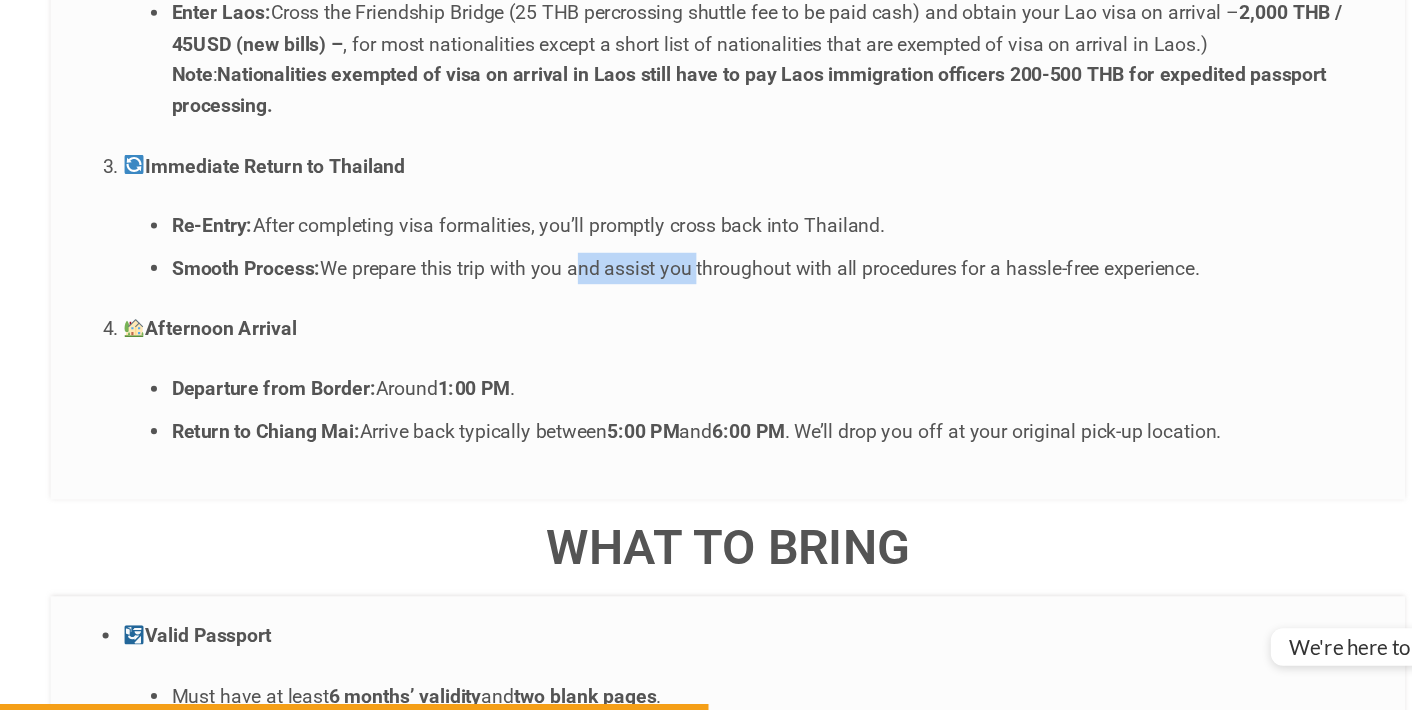 drag, startPoint x: 476, startPoint y: 200, endPoint x: 573, endPoint y: 212, distance: 97.73945 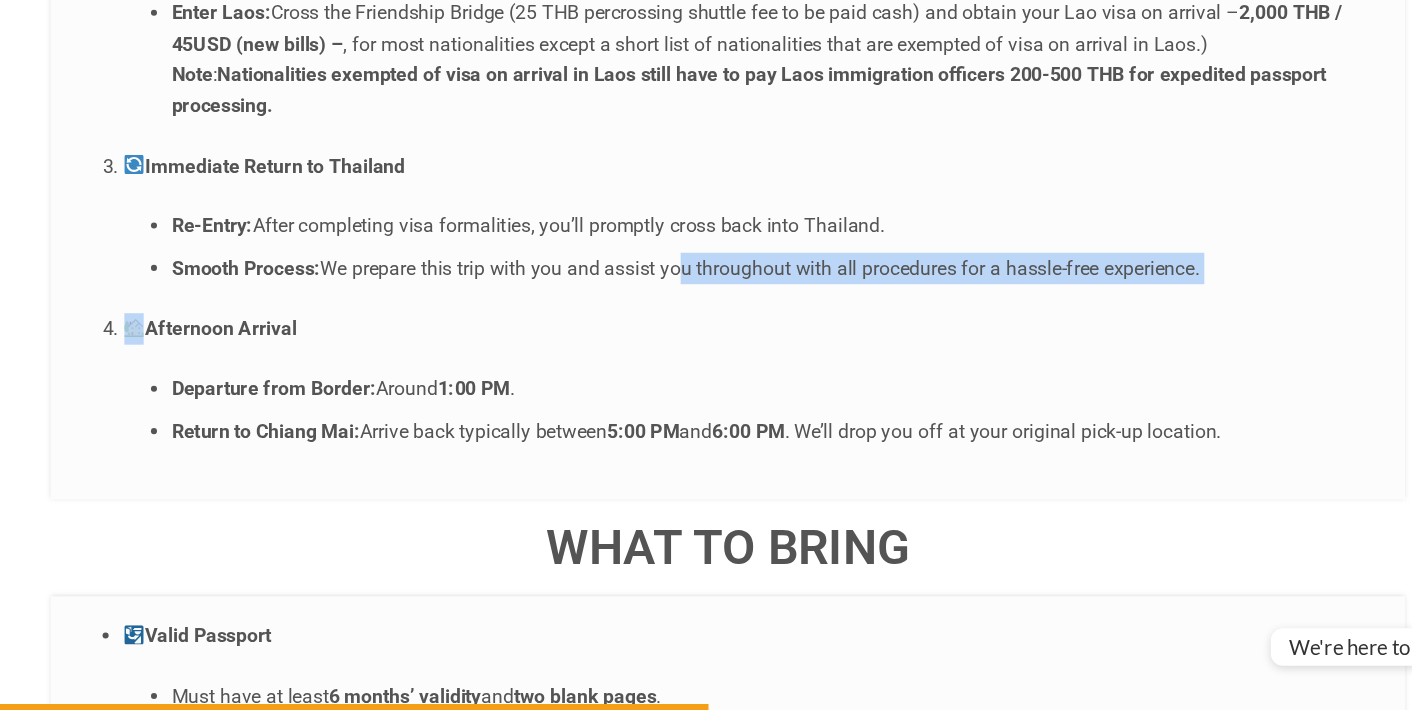 drag, startPoint x: 555, startPoint y: 209, endPoint x: 719, endPoint y: 219, distance: 164.3046 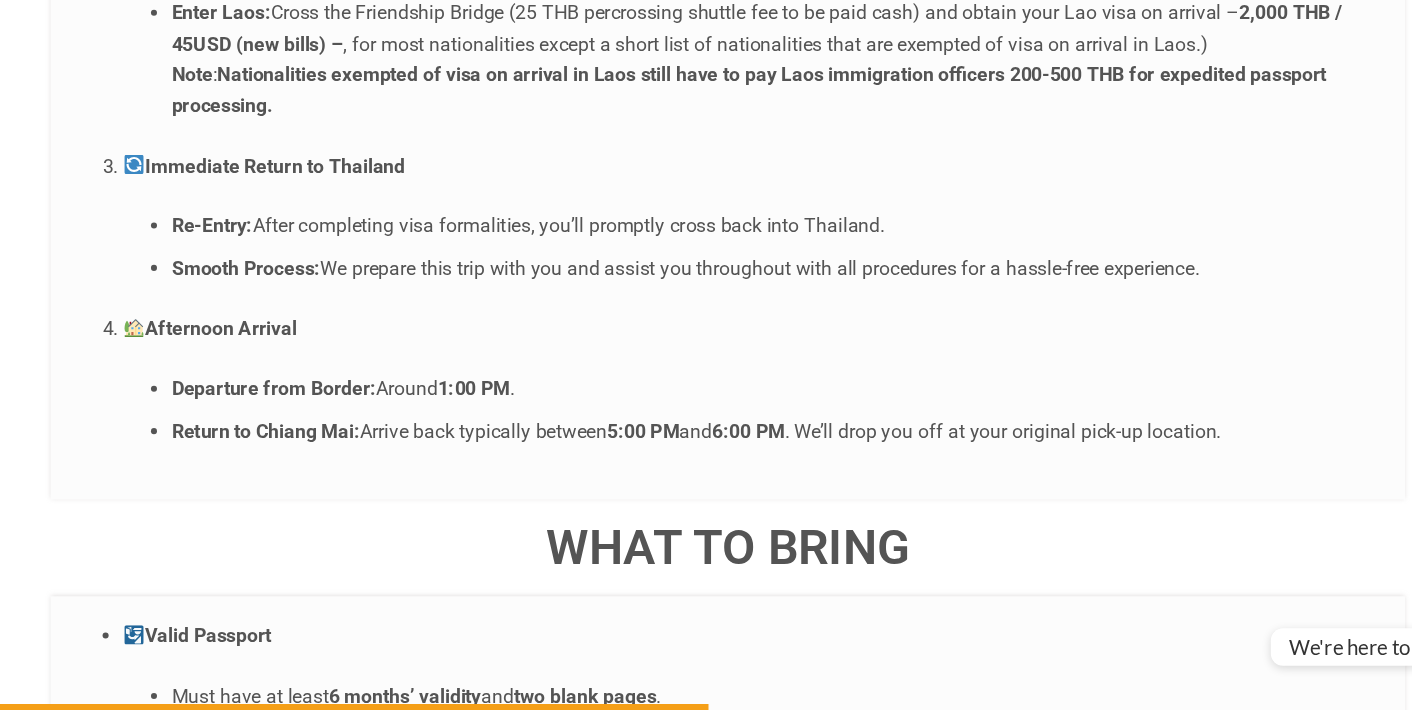 click on "Morning Departure Pick-Up Time: Between 6:30 AM and 7:30 AM from your specified location. Journey: Enjoy a comfortable drive to the [CITY] border with scenic views and scheduled rest stops. Travel Time: Approximately 5 hours each way. Total Trip Duration: 11–12 hours , including travel, rest stops, and border procedures. Border Crossing Exit Thailand: We will provide you with all the necessary information for a smooth border crossing on the Thai and Lao side of the border. Enter Laos: Cross the Friendship Bridge (25 THB percrossing shuttle fee to be paid cash) and obtain your Lao visa on arrival – [CURRENCY] / [CURRENCY] (new bills) – , for most nationalities except a short list of nationalities that are exempted of visa on arrival in Laos.) Note : Nationalities exempted of visa on arrival in Laos still have to pay Laos immigration officers 200-500 THB for expedited passport processing. Immediate Return to Thailand Re-Entry: Smooth Process: Afternoon Arrival Departure from Border: ." at bounding box center (706, 162) 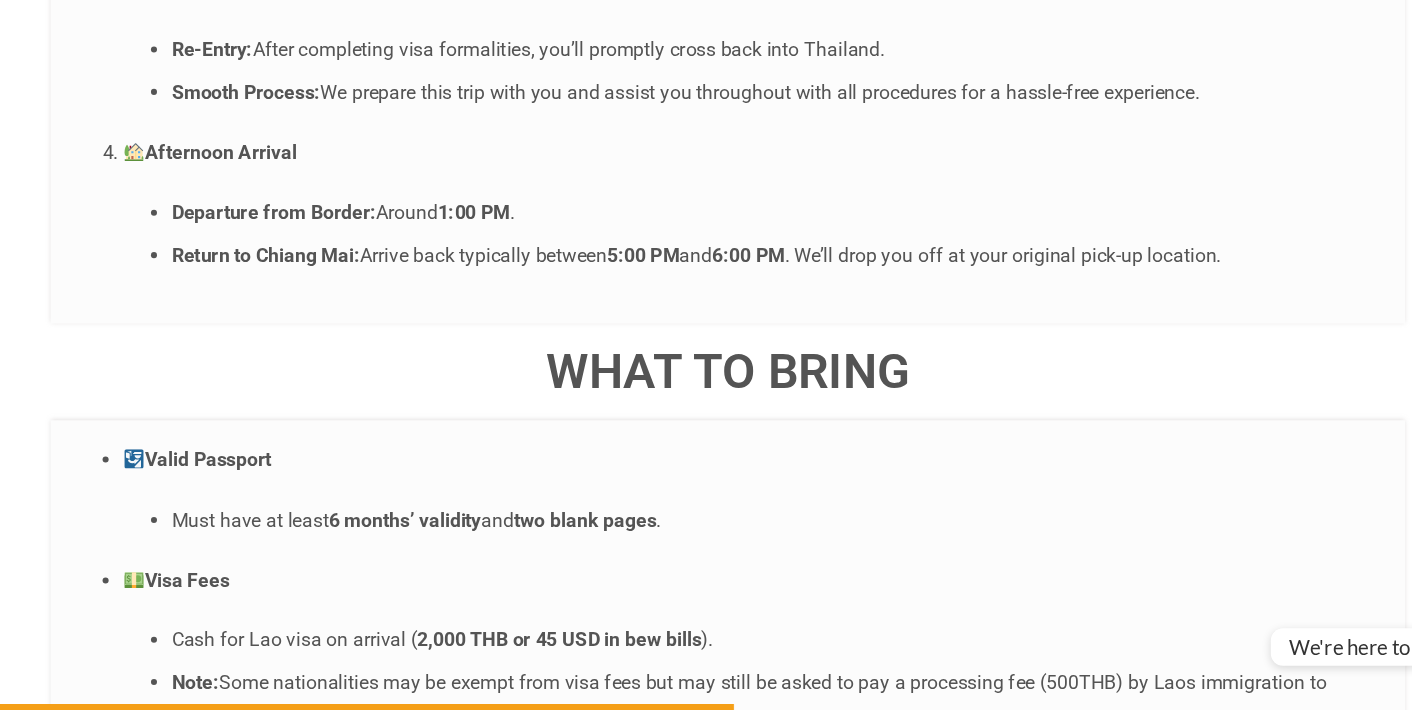 scroll, scrollTop: 4796, scrollLeft: 0, axis: vertical 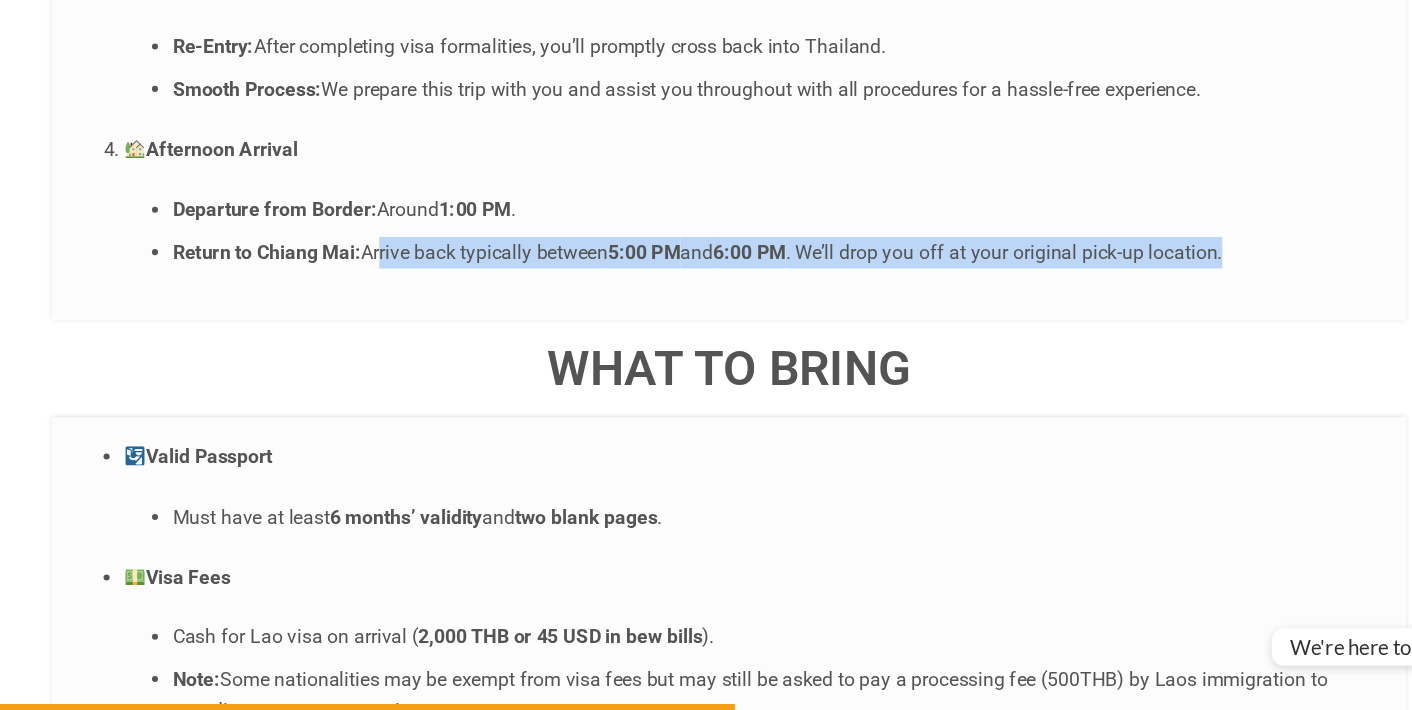 drag, startPoint x: 310, startPoint y: 194, endPoint x: 730, endPoint y: 239, distance: 422.40384 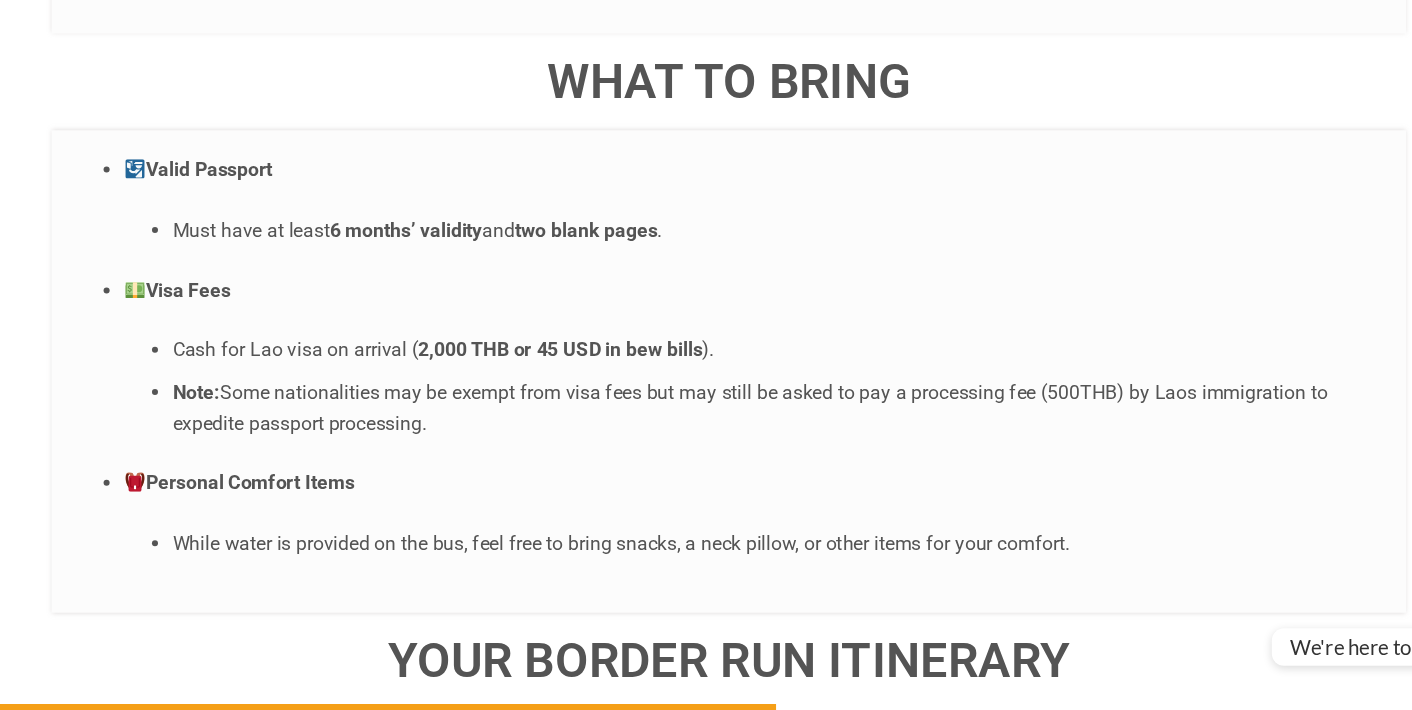 scroll, scrollTop: 5053, scrollLeft: 0, axis: vertical 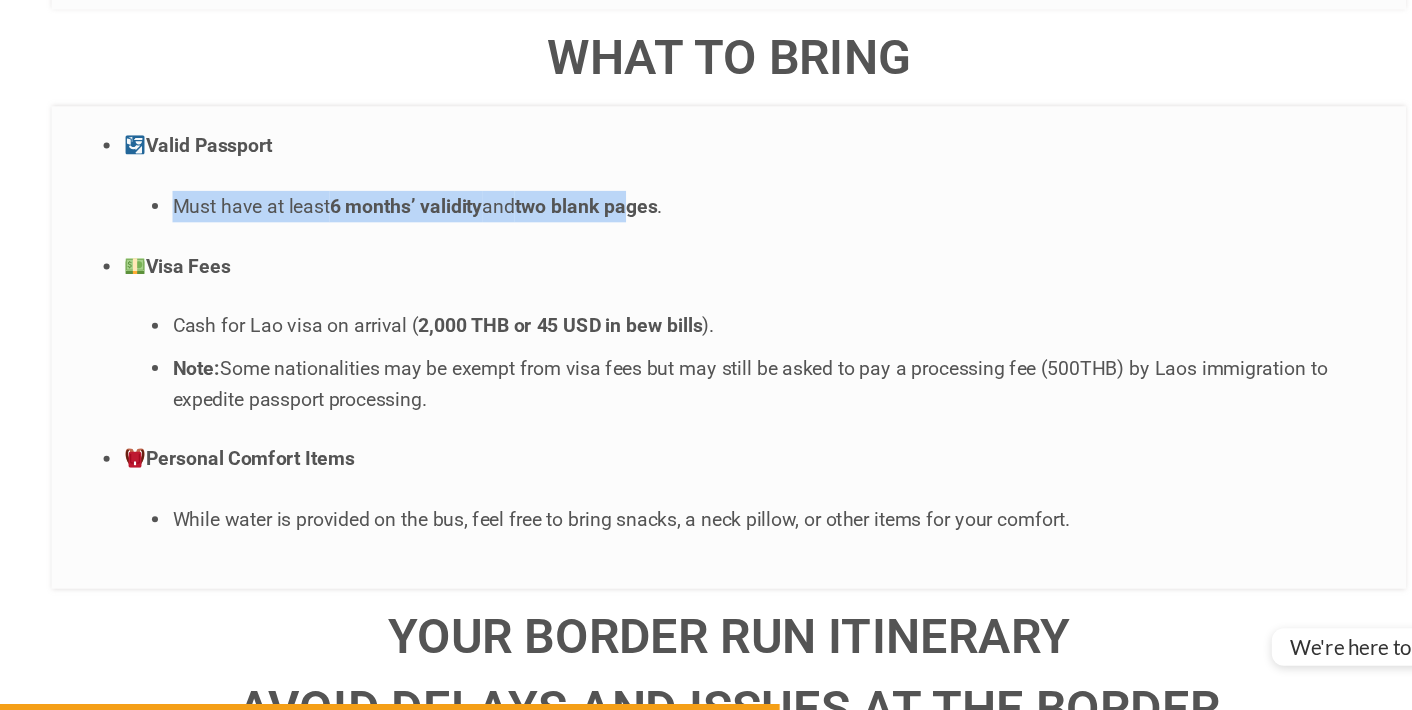 drag, startPoint x: 203, startPoint y: 138, endPoint x: 531, endPoint y: 157, distance: 328.54984 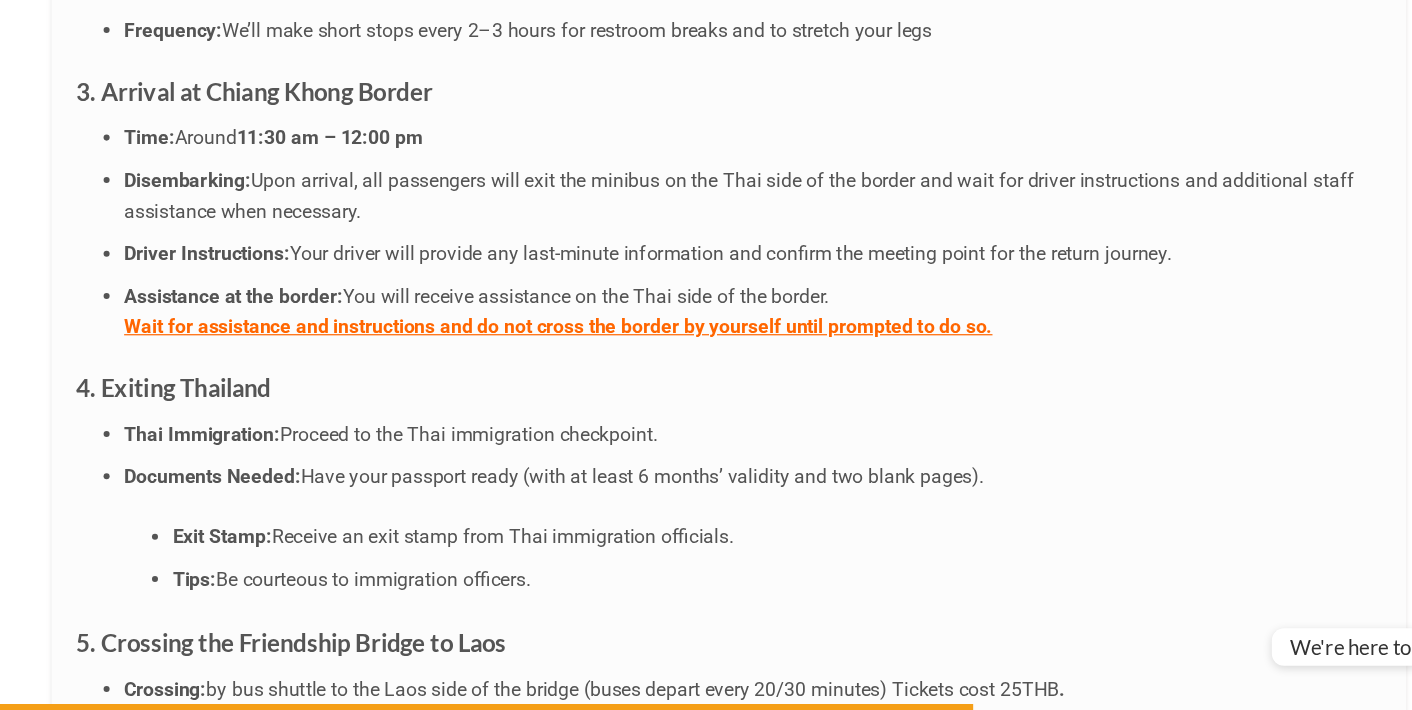 scroll, scrollTop: 6155, scrollLeft: 0, axis: vertical 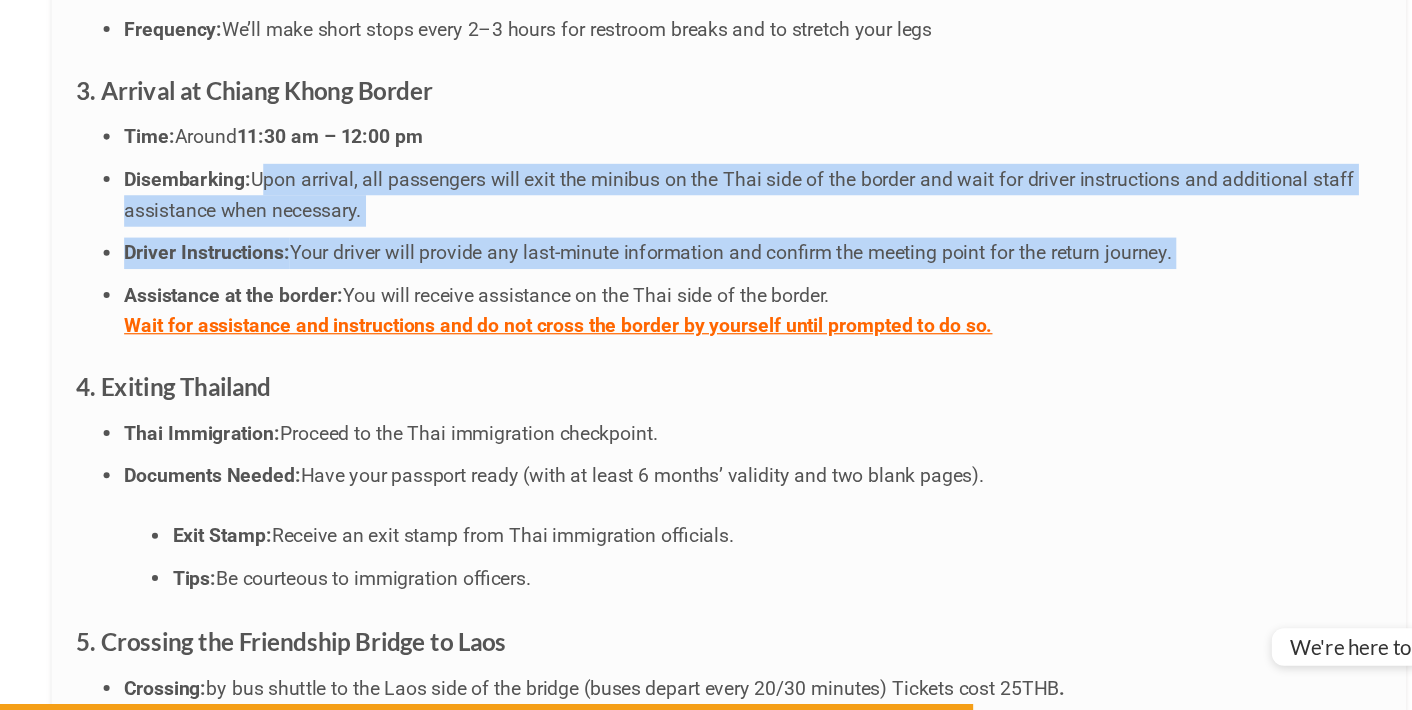 drag, startPoint x: 211, startPoint y: 119, endPoint x: 356, endPoint y: 193, distance: 162.79128 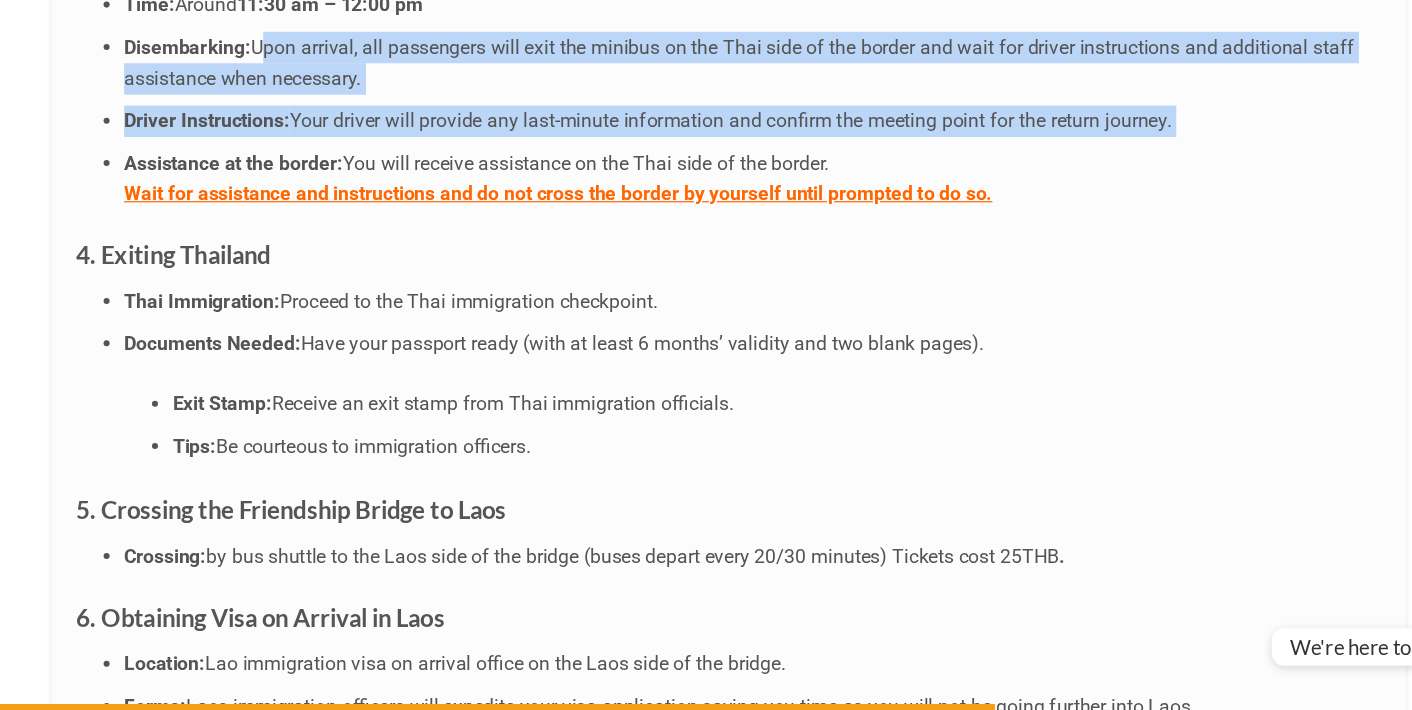scroll, scrollTop: 6280, scrollLeft: 0, axis: vertical 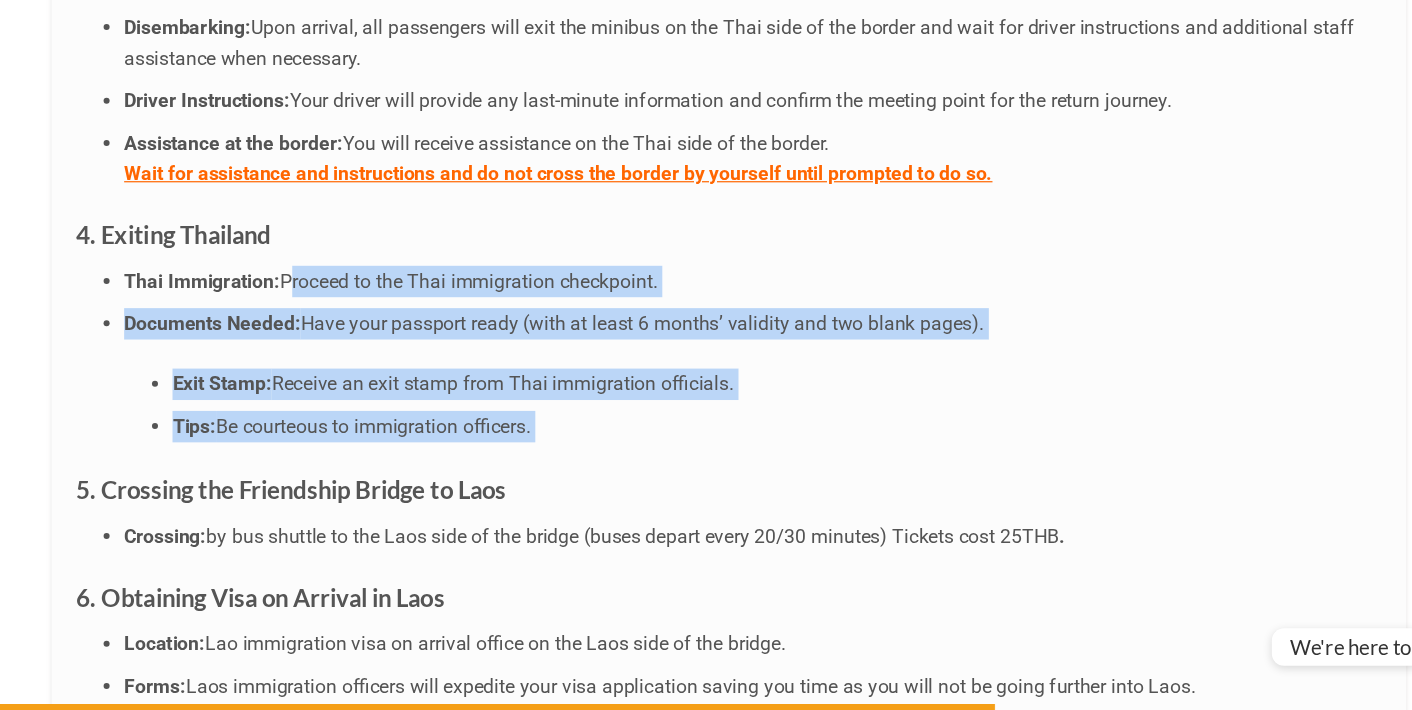 drag, startPoint x: 235, startPoint y: 203, endPoint x: 454, endPoint y: 347, distance: 262.10114 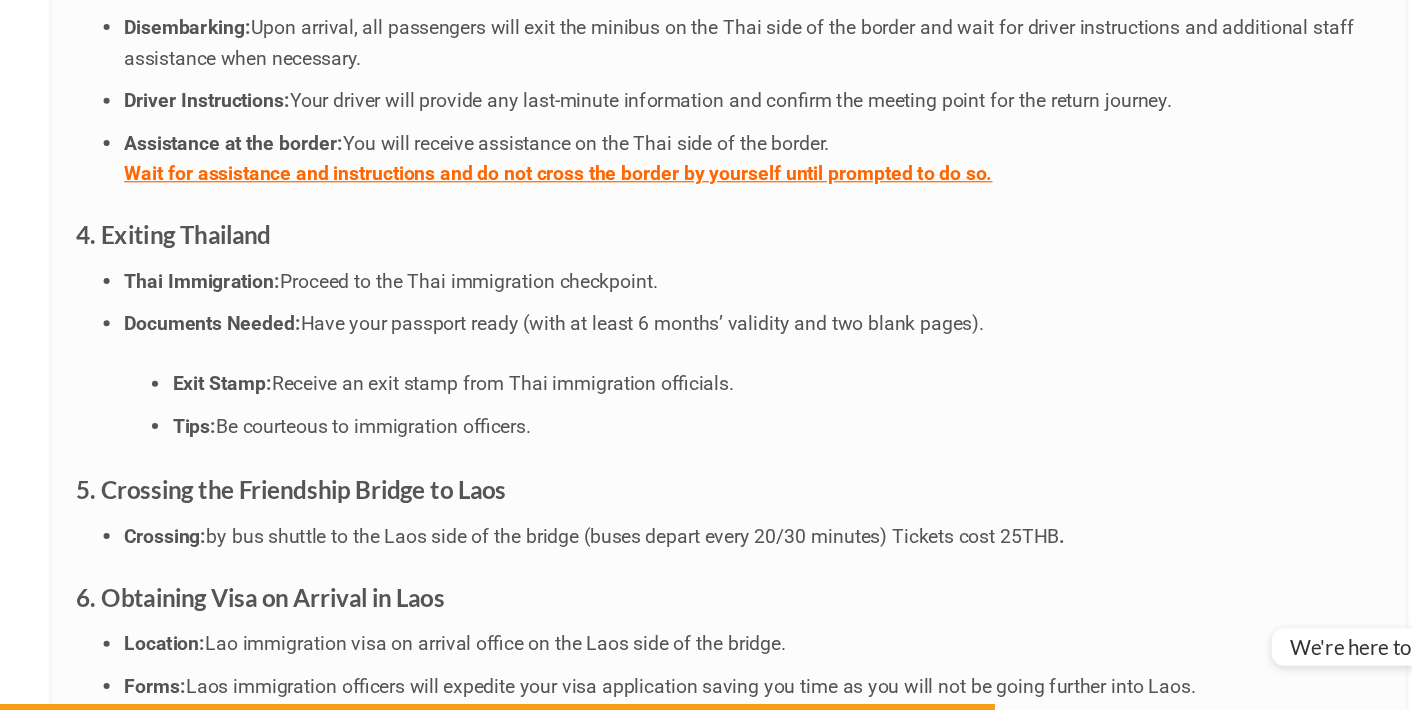 click on "Prepare for an efficient and well-organized day as you complete your visa run. Below is a breakdown of what to expect: 1. Morning Pick-Up Time: Between 6:30 am and 7:30 am Pick-Up Location: We will collect you from one of our regular pick-up points. If pick-up from your home isn’t possible due to your location, we’ll arrange the nearest convenient spot. Confirmation: You’ll receive an email the day before your trip with your exact pick-up time and location. P unctuality: Please be at your pick-up location on time to ensure a timely departure. We cannot wait for you if you are late. Comfort: Wear comfortable clothing and bring any personal items you might need for the journey. Charging ports for mobile devices are available on board. 2. Journey to [CITY] Border Duration: Approximately 5 hours. Travel: Relax in our air-conditioned minibus with reclining seats. Amenities: Complimentary bottled water is available; feel free to ask your driver if you need more. Frequency: Time: Around ." at bounding box center [706, 683] 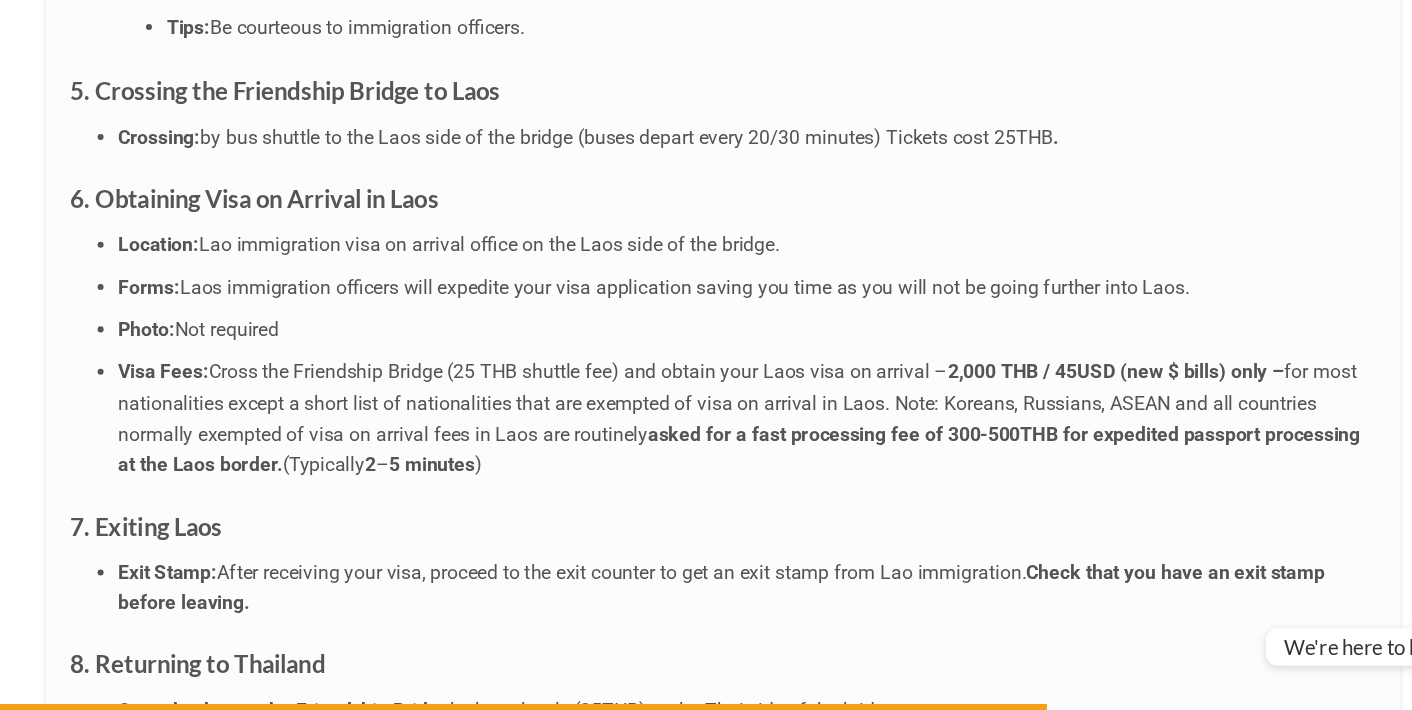 scroll, scrollTop: 6611, scrollLeft: 0, axis: vertical 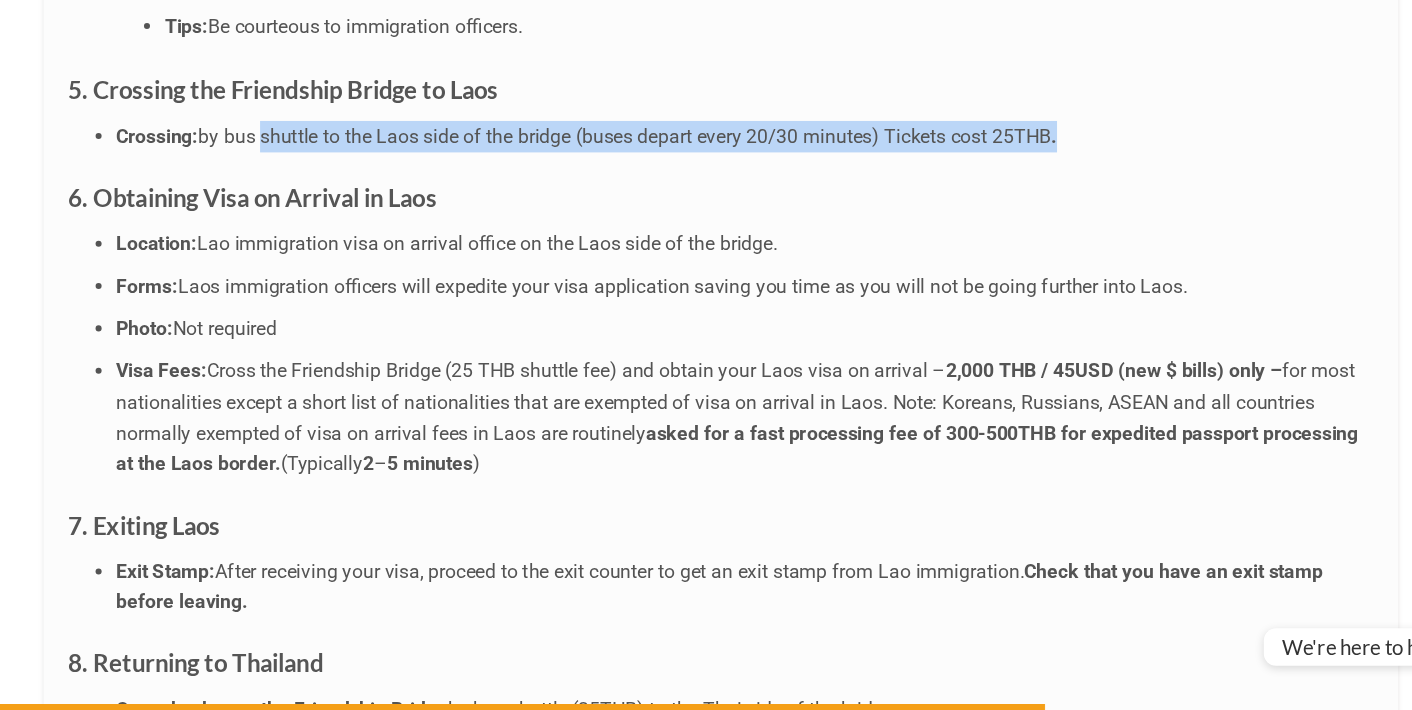 drag, startPoint x: 219, startPoint y: 80, endPoint x: 568, endPoint y: 86, distance: 349.05157 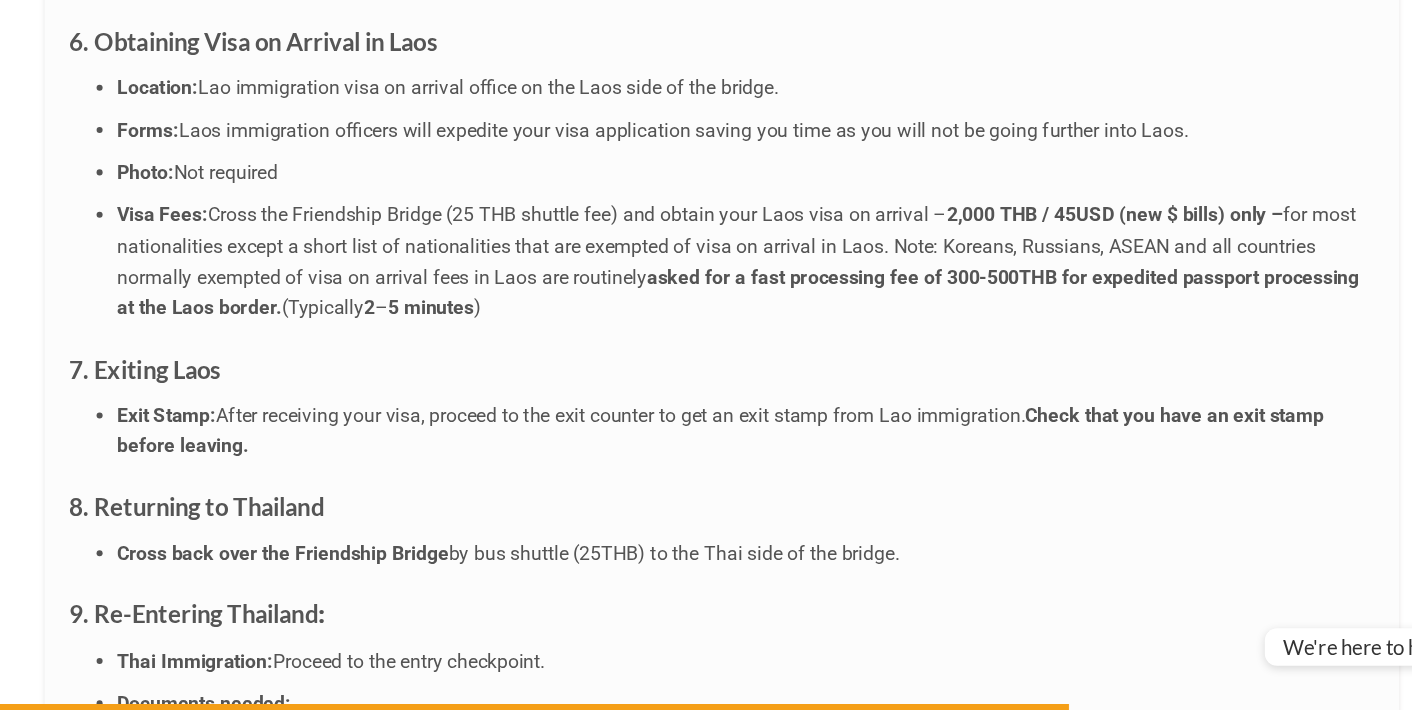 scroll, scrollTop: 6743, scrollLeft: 0, axis: vertical 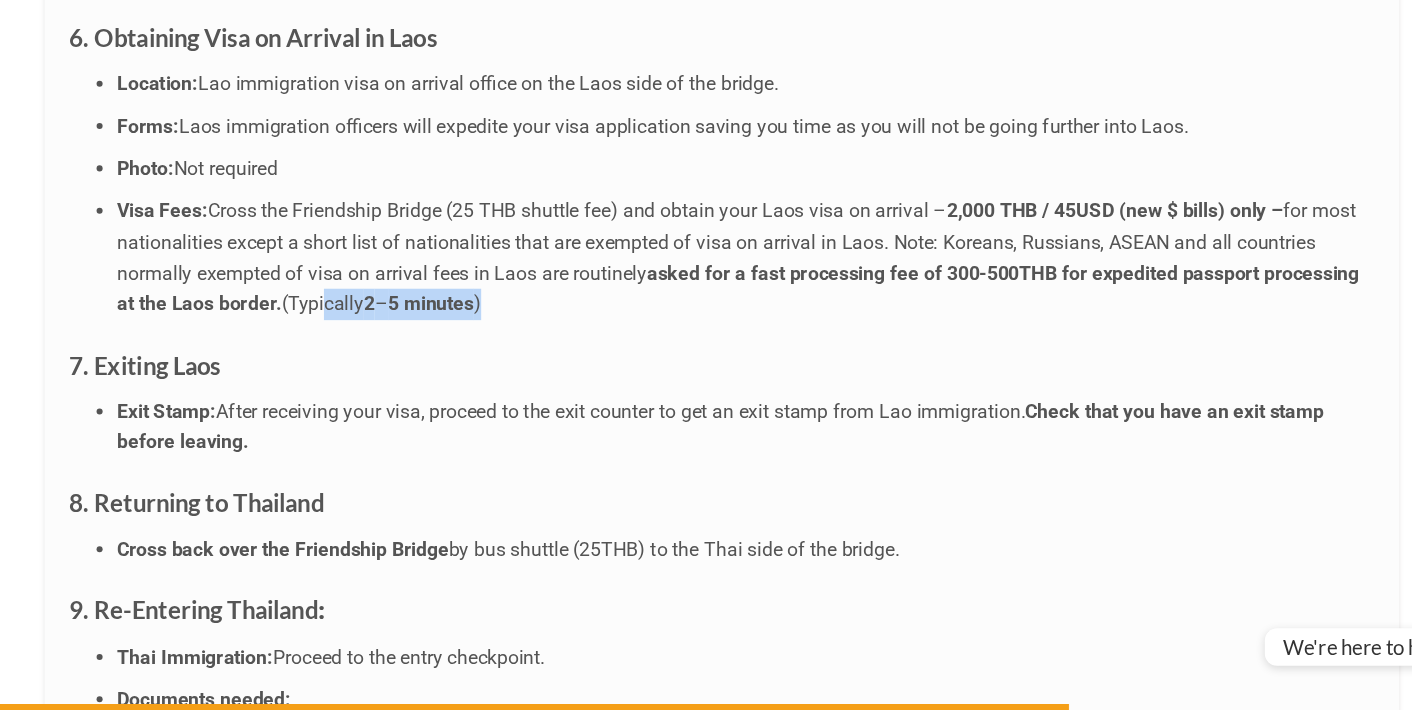 drag, startPoint x: 273, startPoint y: 198, endPoint x: 417, endPoint y: 196, distance: 144.01389 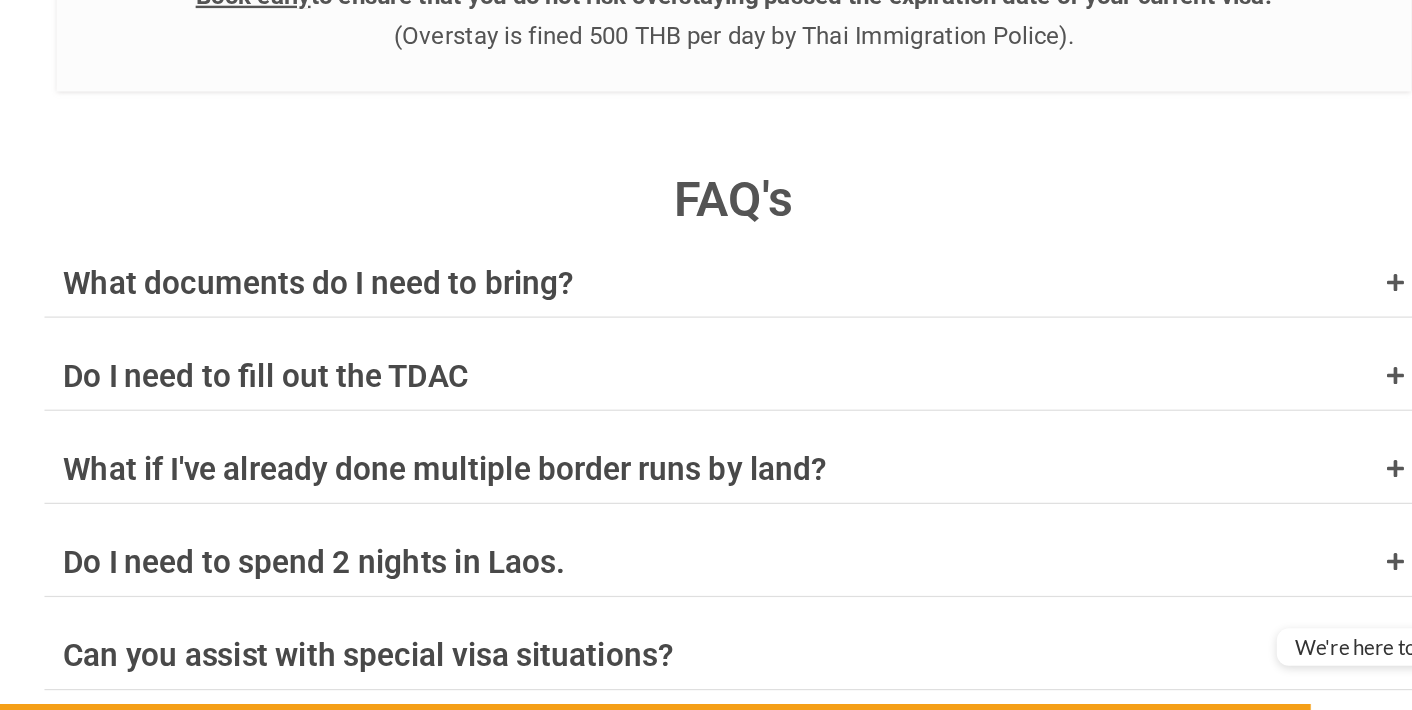 scroll, scrollTop: 8066, scrollLeft: 0, axis: vertical 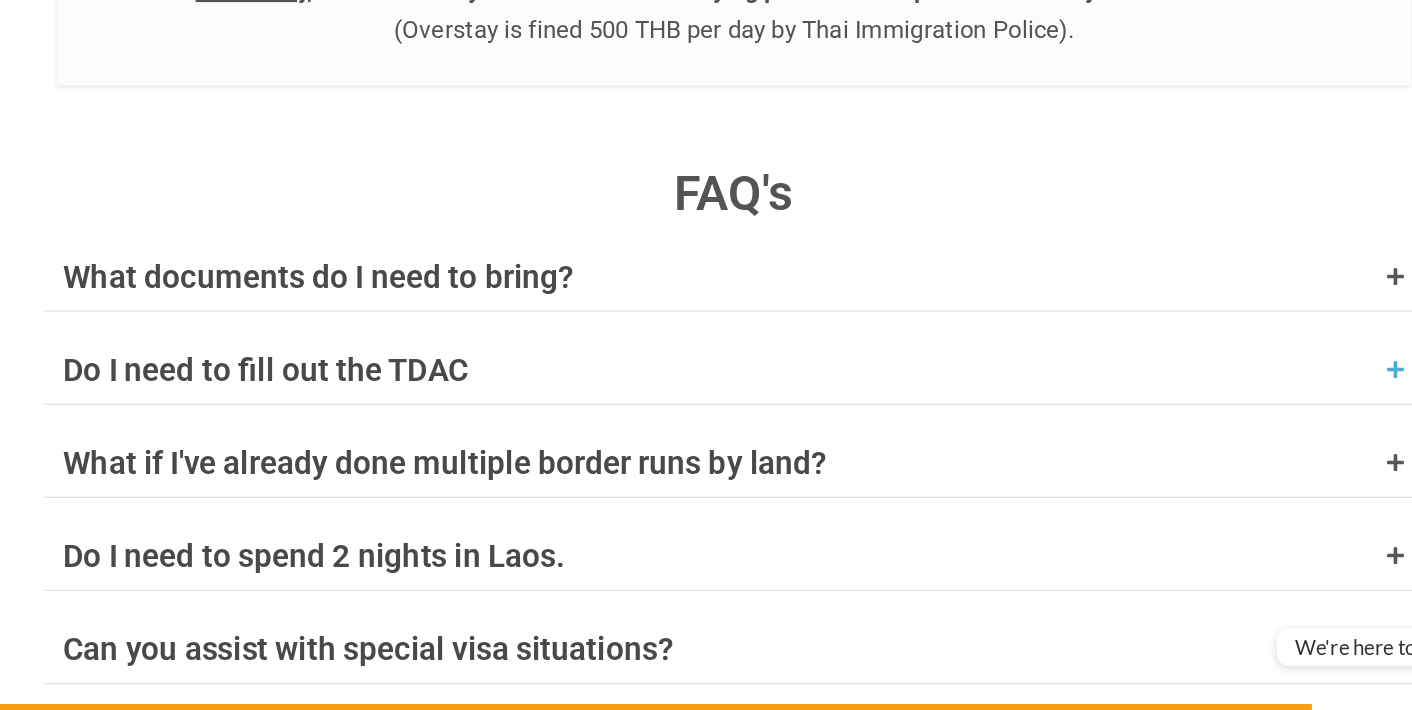 click on "Do I need to fill out the TDAC" at bounding box center [319, 429] 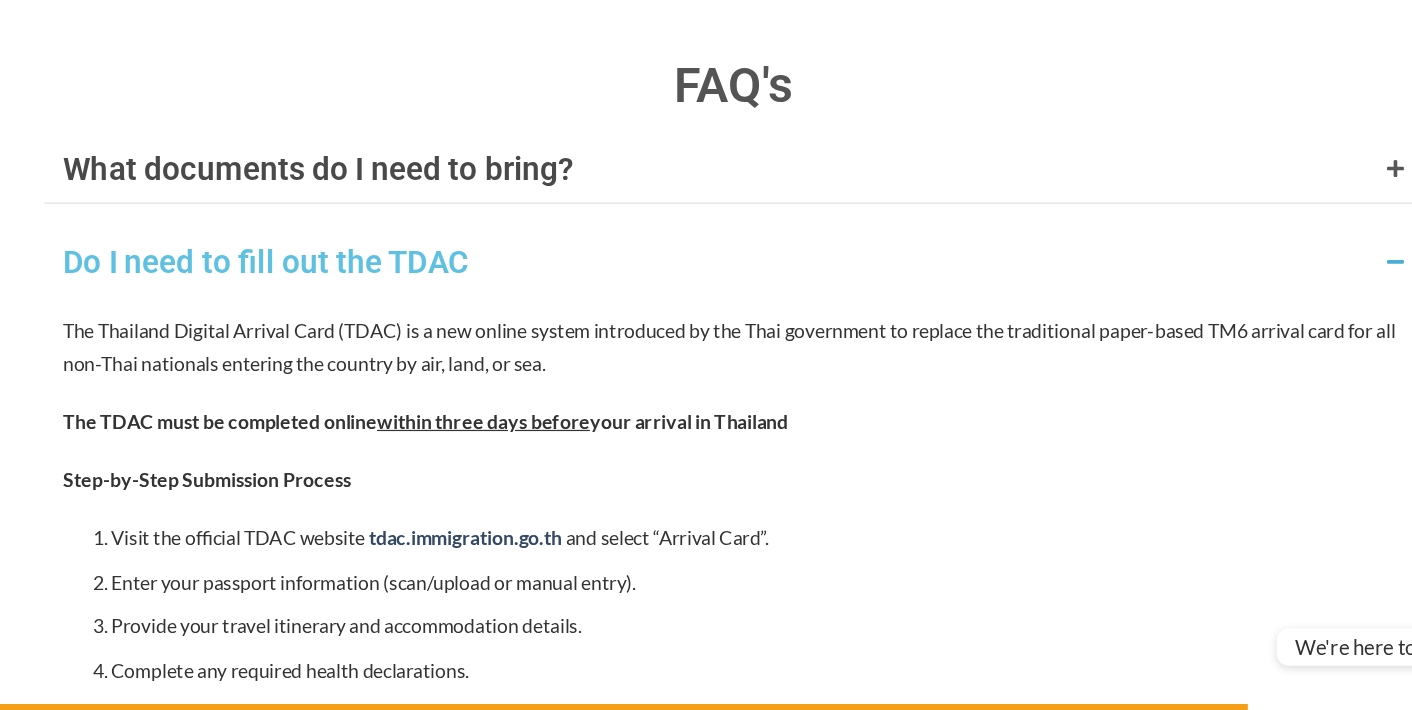scroll, scrollTop: 8191, scrollLeft: 0, axis: vertical 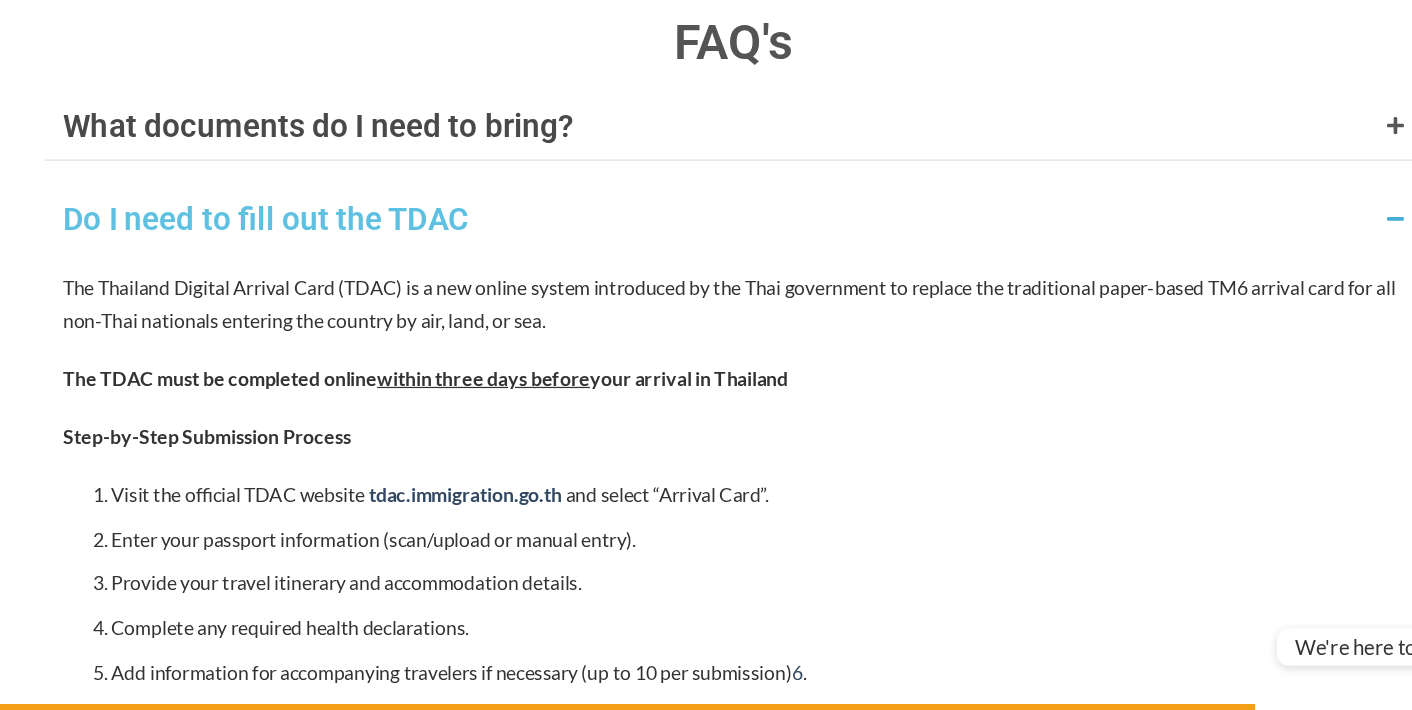 click on "The Thailand Digital Arrival Card (TDAC) is a new online system introduced by the Thai government to replace the traditional paper-based TM6 arrival card for all non-Thai nationals entering the country by air, land, or sea. The TDAC must be completed online within three days before your arrival in Thailand Step-by-Step Submission Process Visit the official TDAC website tdac.immigration.go.th and select “Arrival Card”. Enter your passport information (scan/upload or manual entry). Provide your travel itinerary and accommodation details. Complete any required health declarations. Add information for accompanying travelers if necessary (up to 10 per submission) 6 . Review and edit your information as needed. Enter your email address, agree to terms, and submit. Download or save your TDAC confirmation (with QR code) for presentation upon arrival" at bounding box center [706, 612] 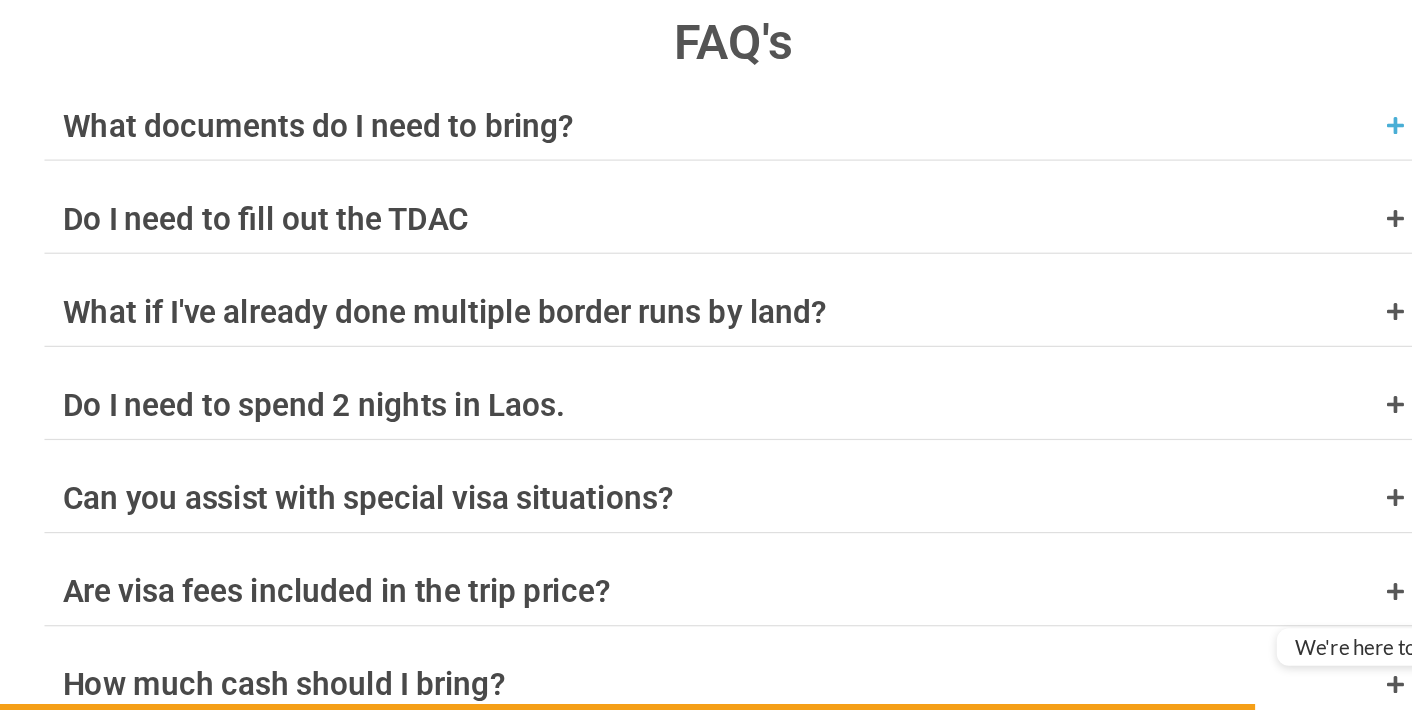 click on "What documents do I need to bring?" at bounding box center (362, 227) 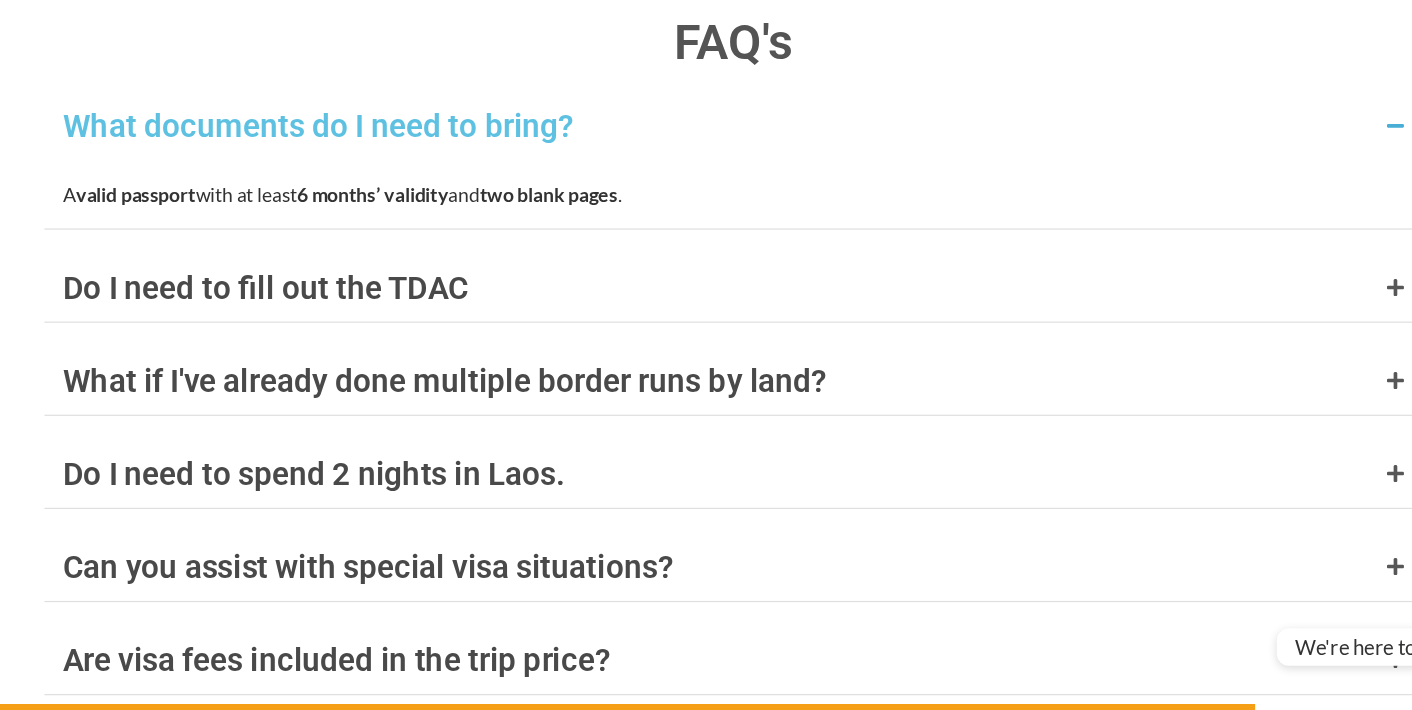 click on "What documents do I need to bring?" at bounding box center (362, 227) 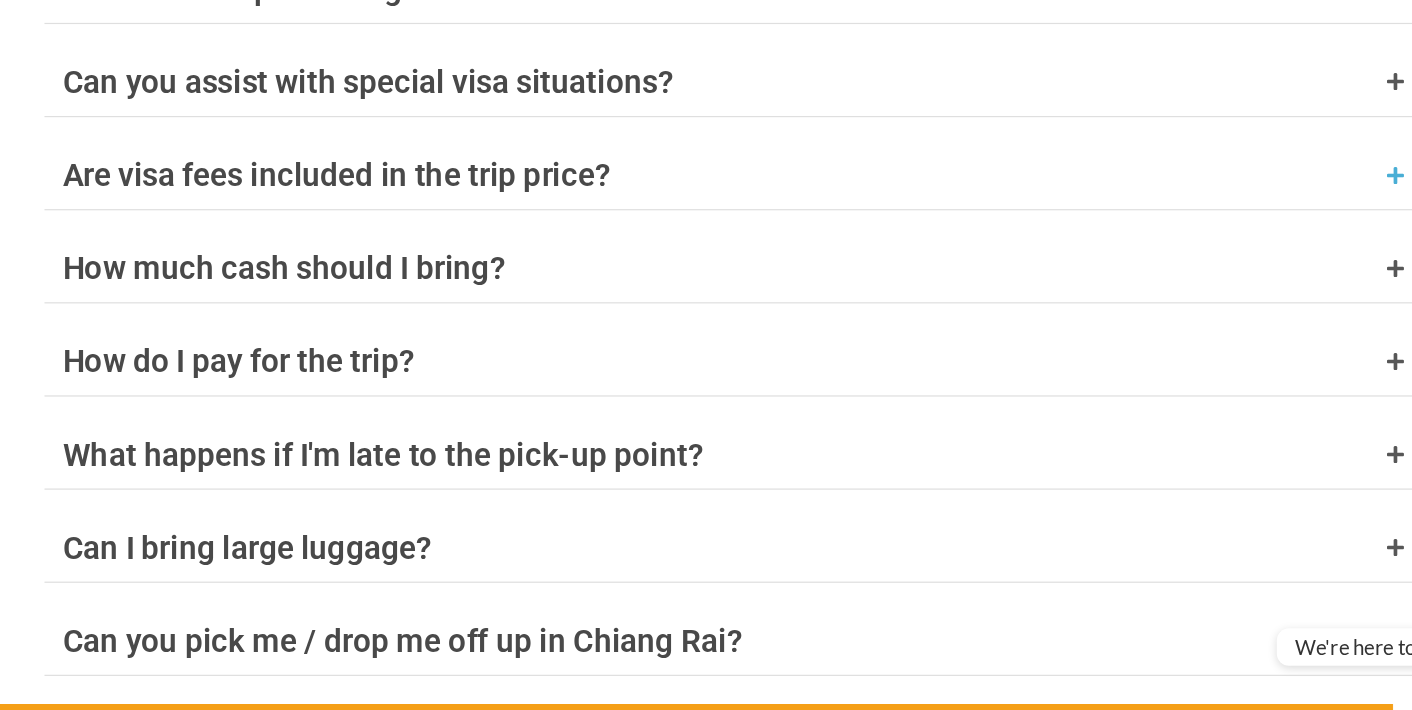 scroll, scrollTop: 8546, scrollLeft: 0, axis: vertical 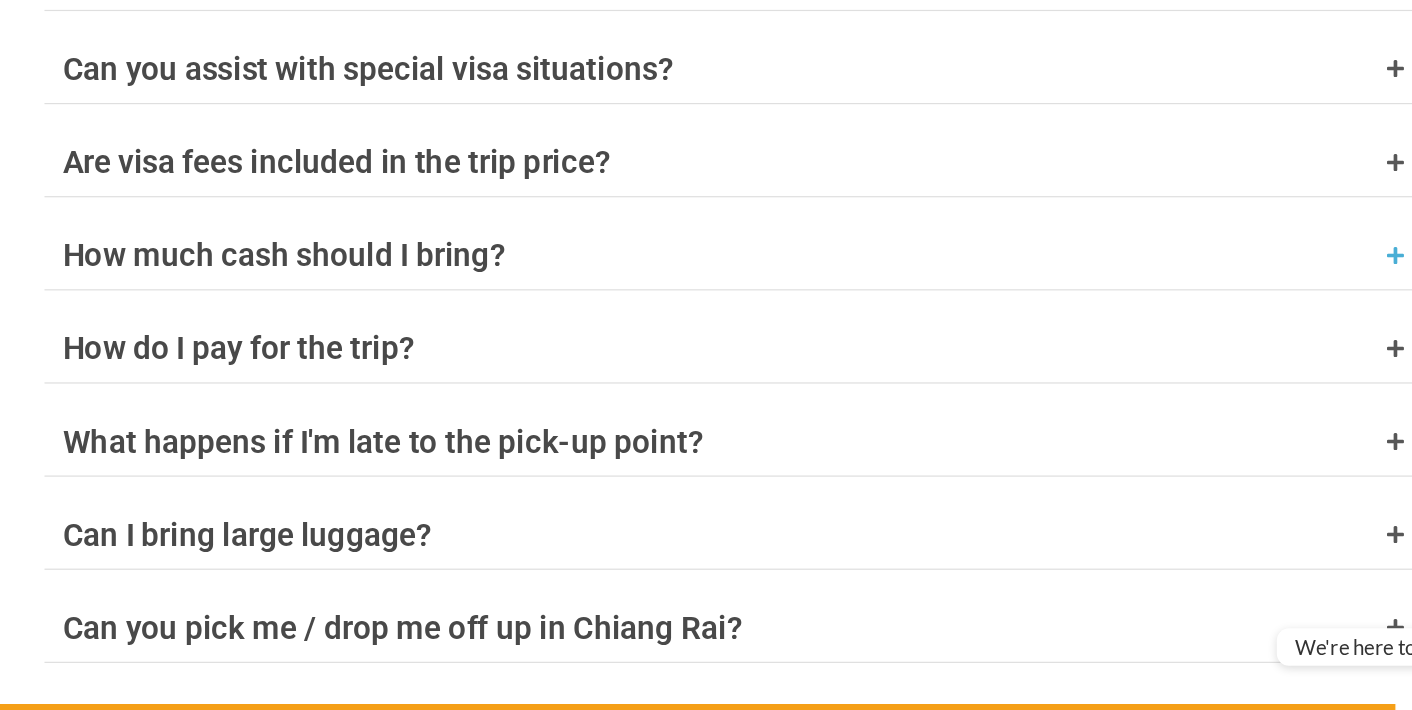 click on "How much cash should I bring?" at bounding box center (334, 334) 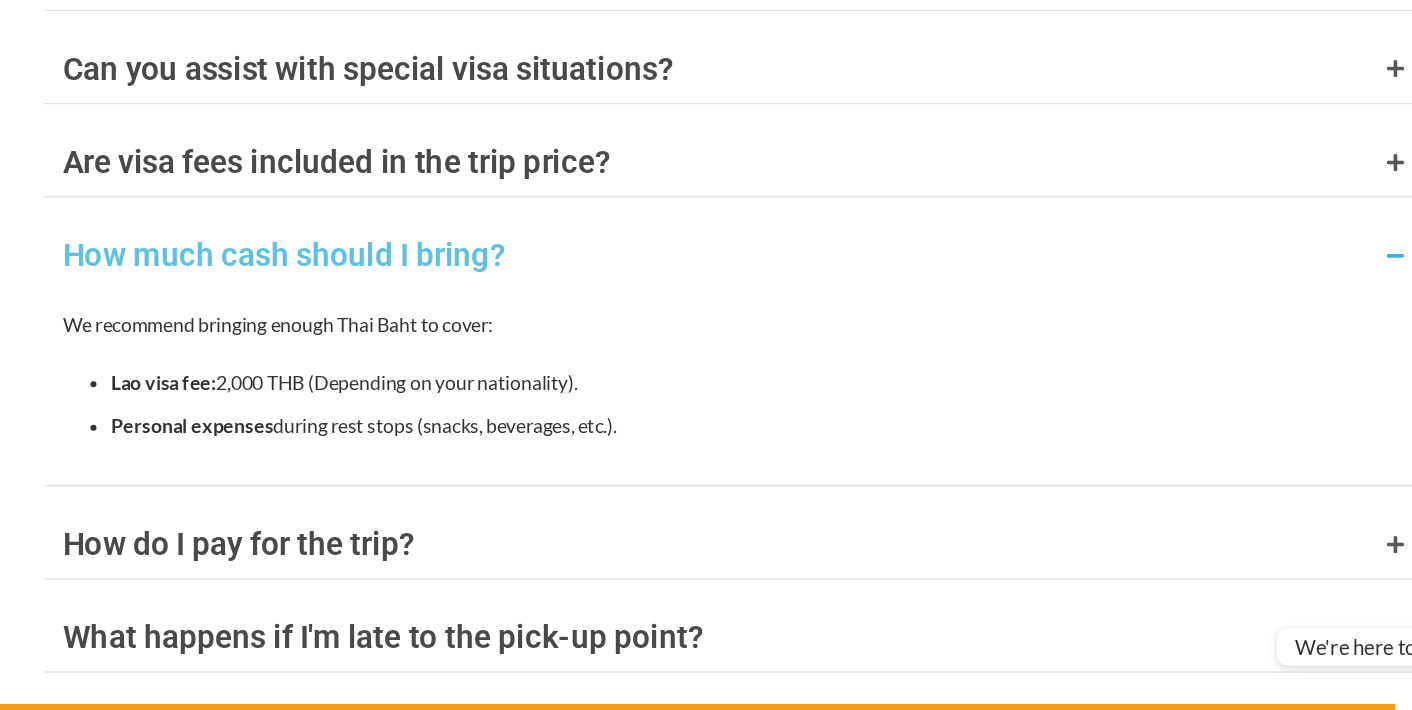 click on "How much cash should I bring?" at bounding box center (334, 334) 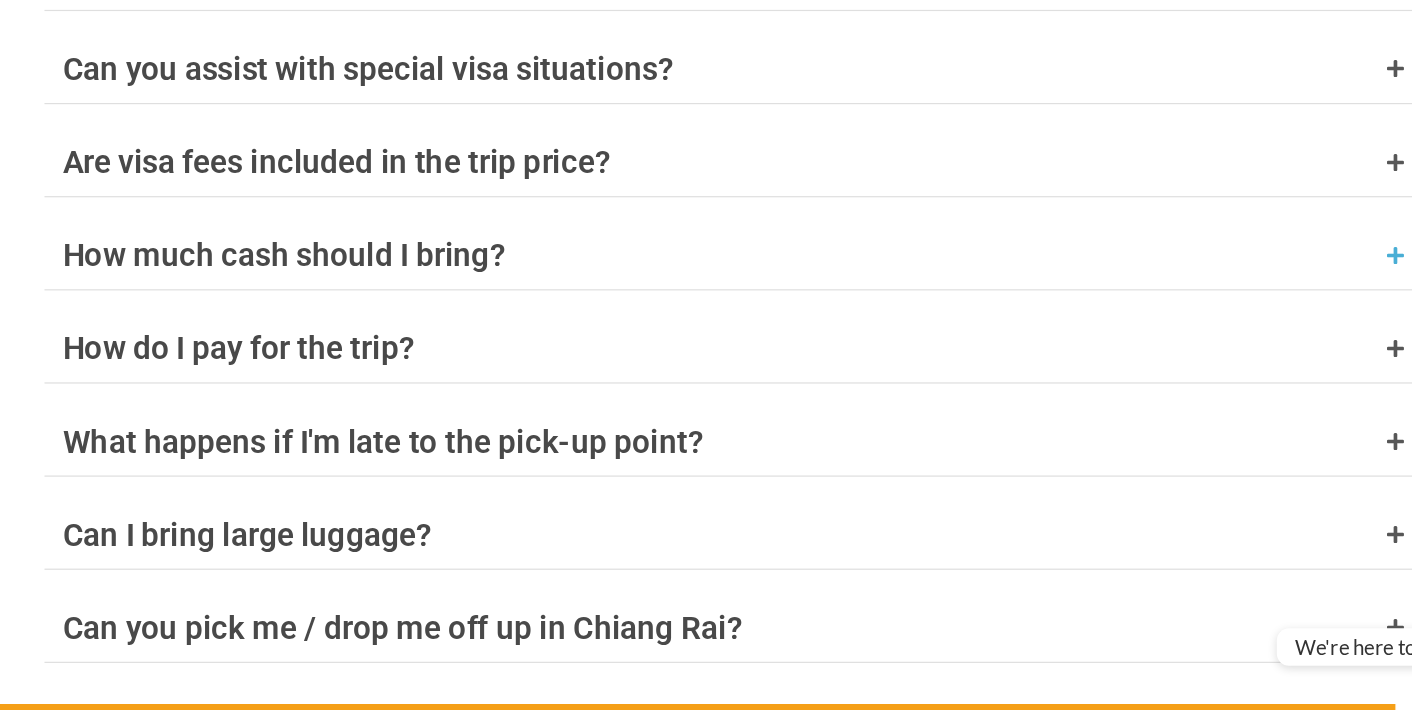 click on "How much cash should I bring?" at bounding box center (334, 334) 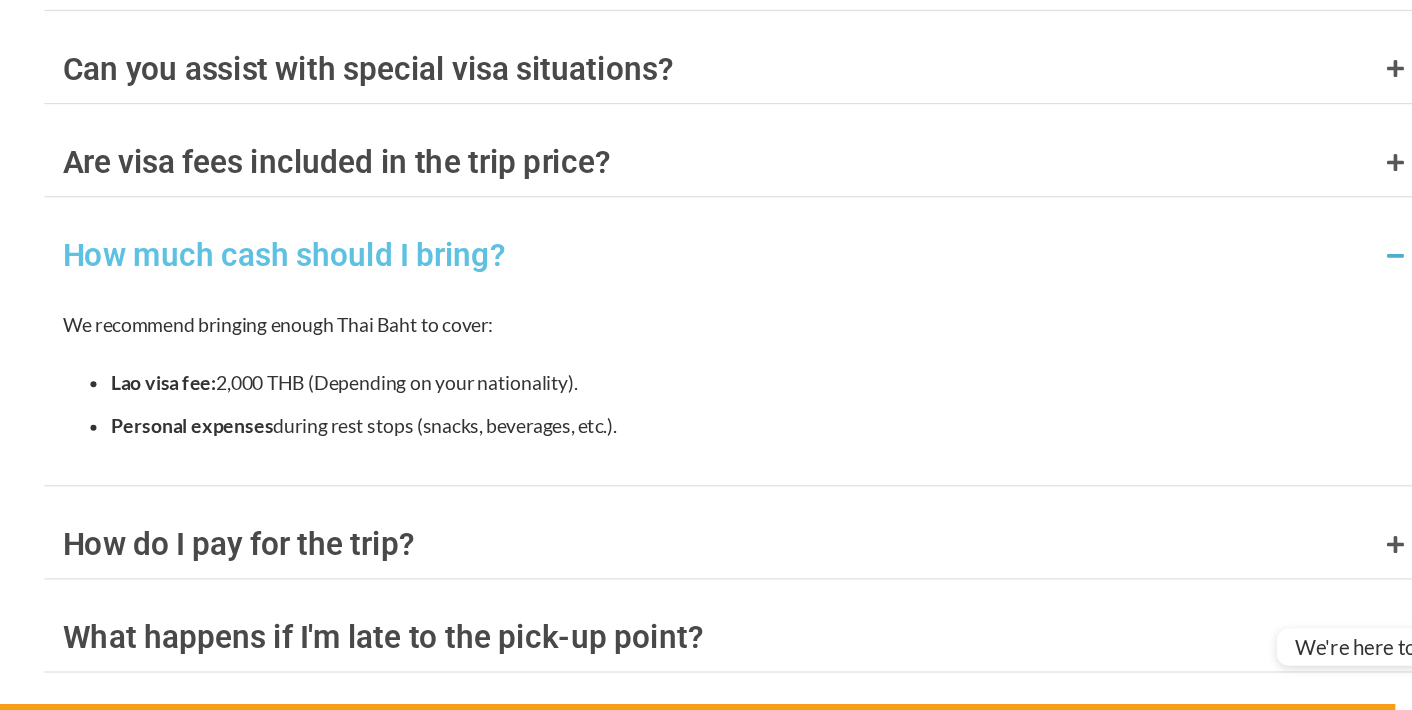 click on "How much cash should I bring?" at bounding box center [334, 334] 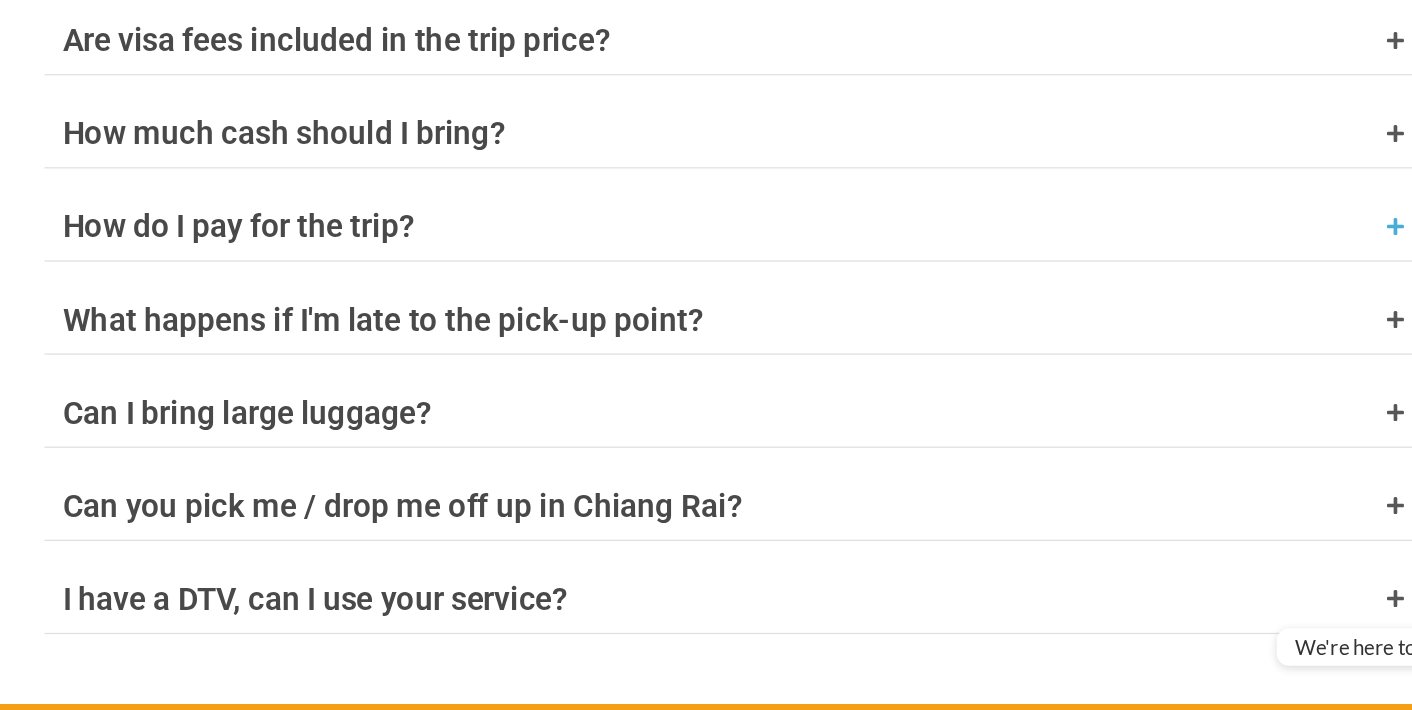 scroll, scrollTop: 8649, scrollLeft: 0, axis: vertical 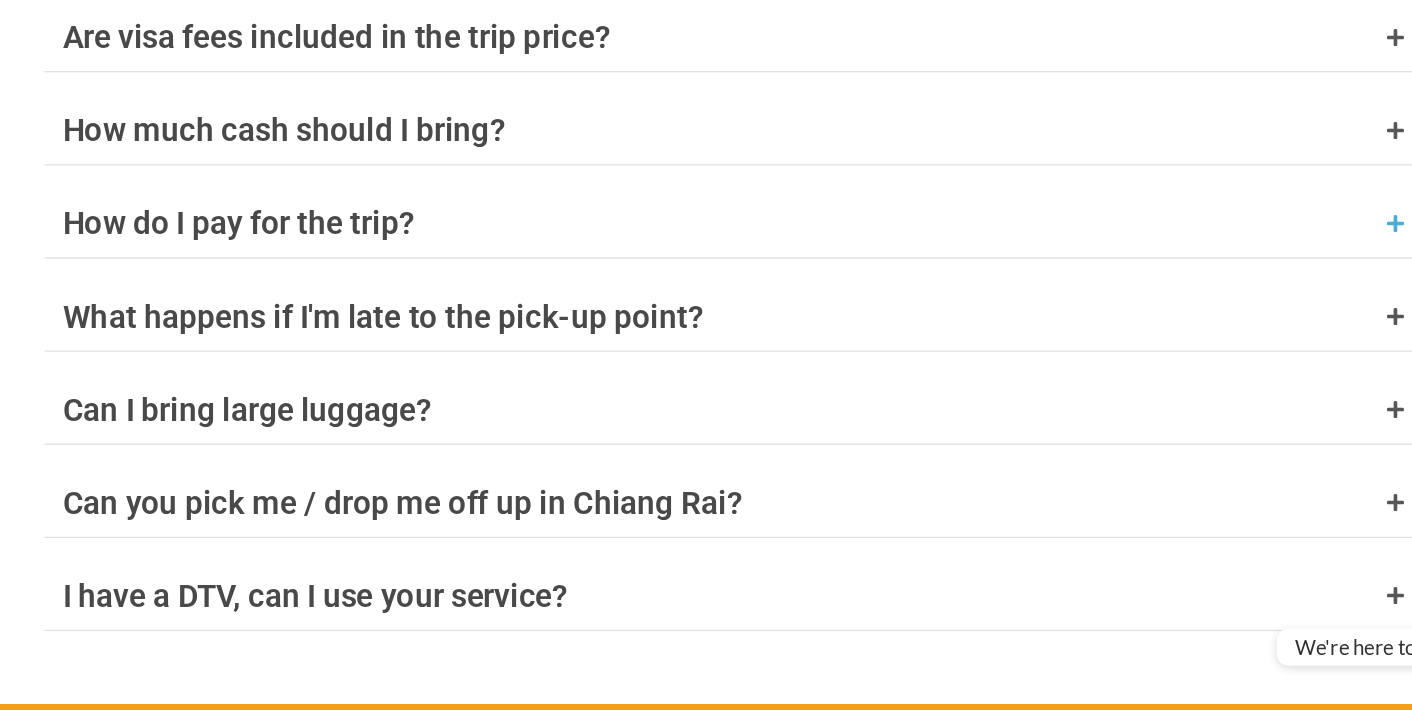 click on "How do I pay for the trip?" at bounding box center (706, 308) 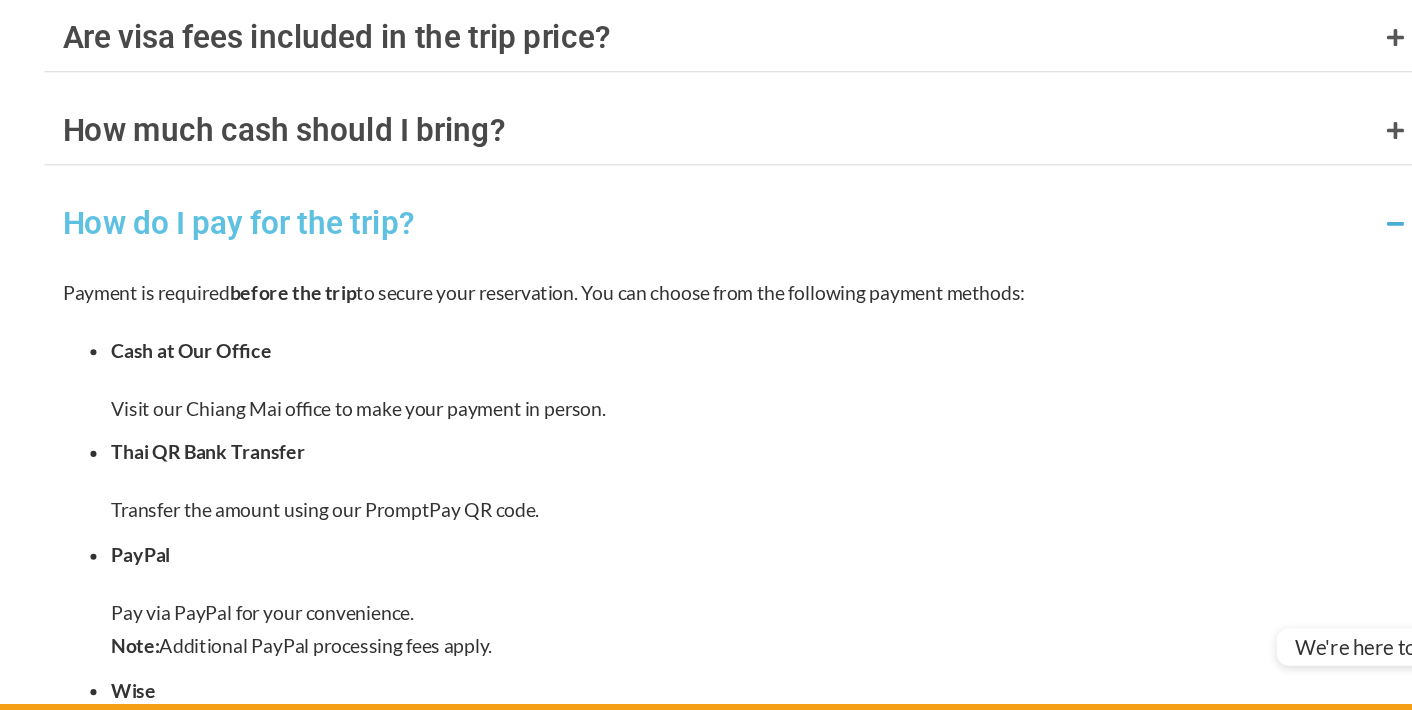 click on "How do I pay for the trip?" at bounding box center (706, 308) 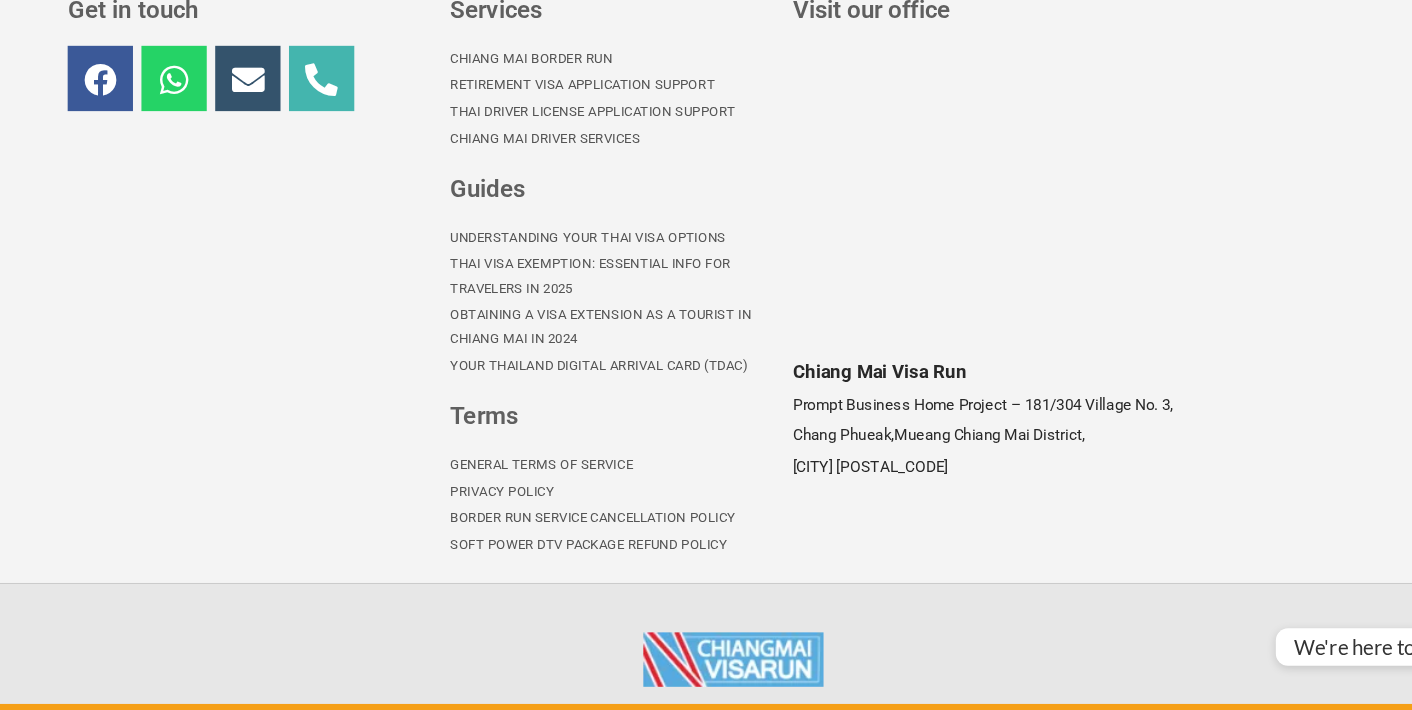 scroll, scrollTop: 9767, scrollLeft: 0, axis: vertical 